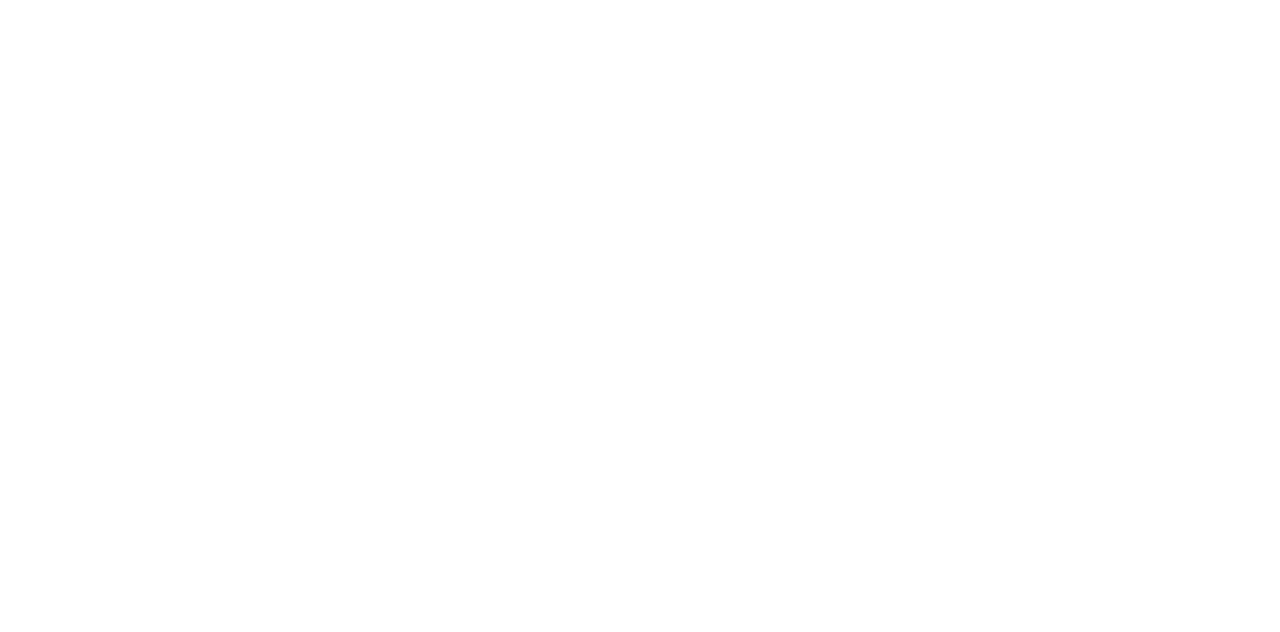 scroll, scrollTop: 0, scrollLeft: 0, axis: both 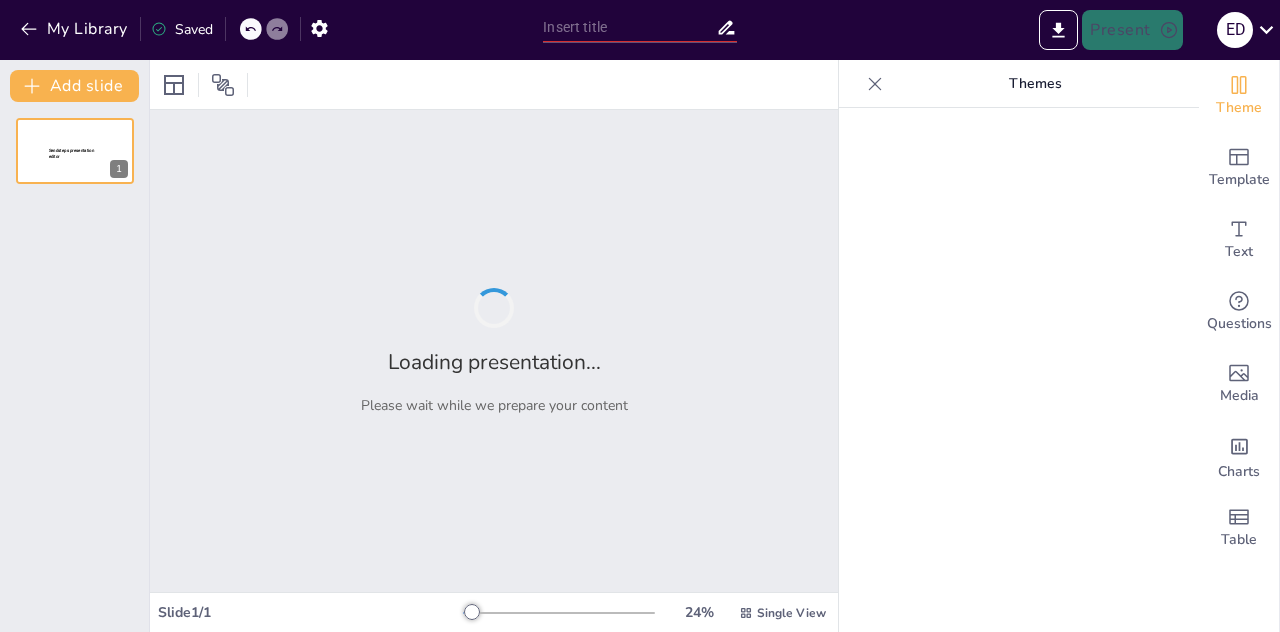 type on "Monitoreo y Fiscalización: Claves para una Producción Sostenible" 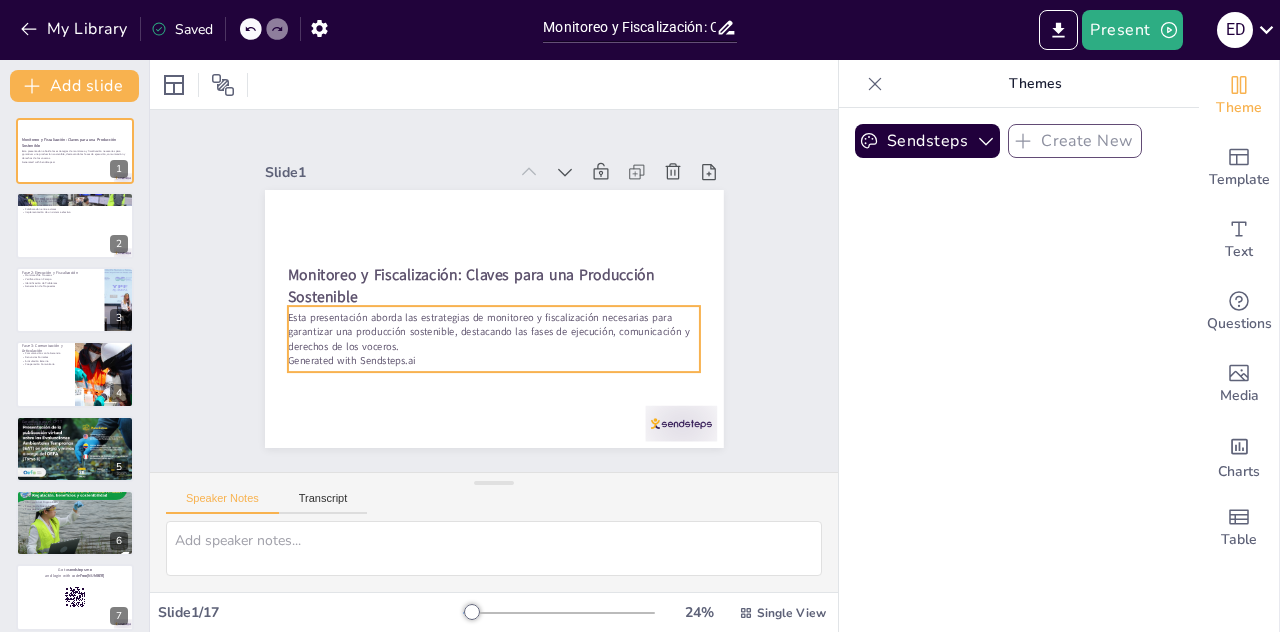 checkbox on "true" 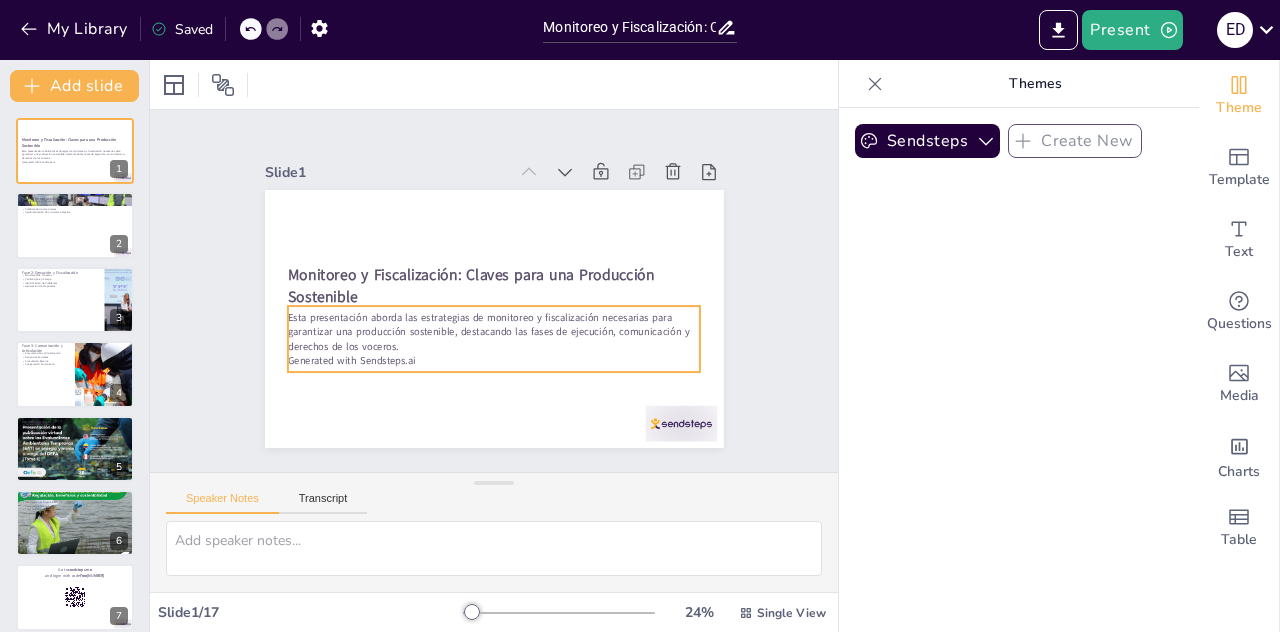 checkbox on "true" 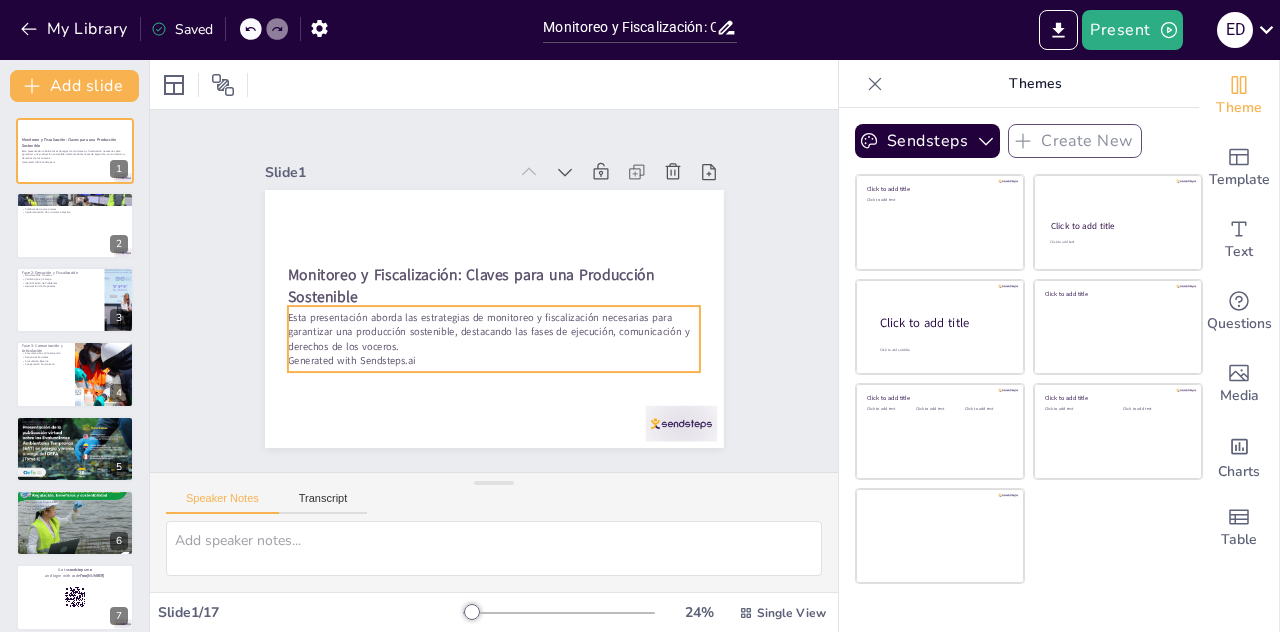 checkbox on "true" 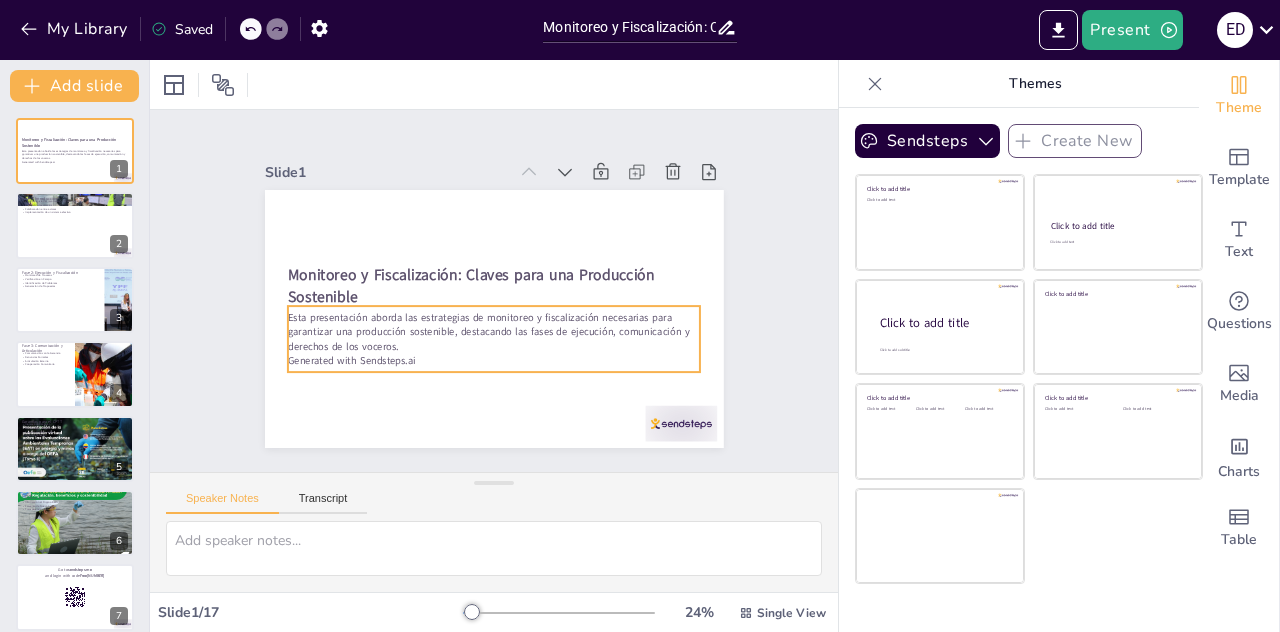 checkbox on "true" 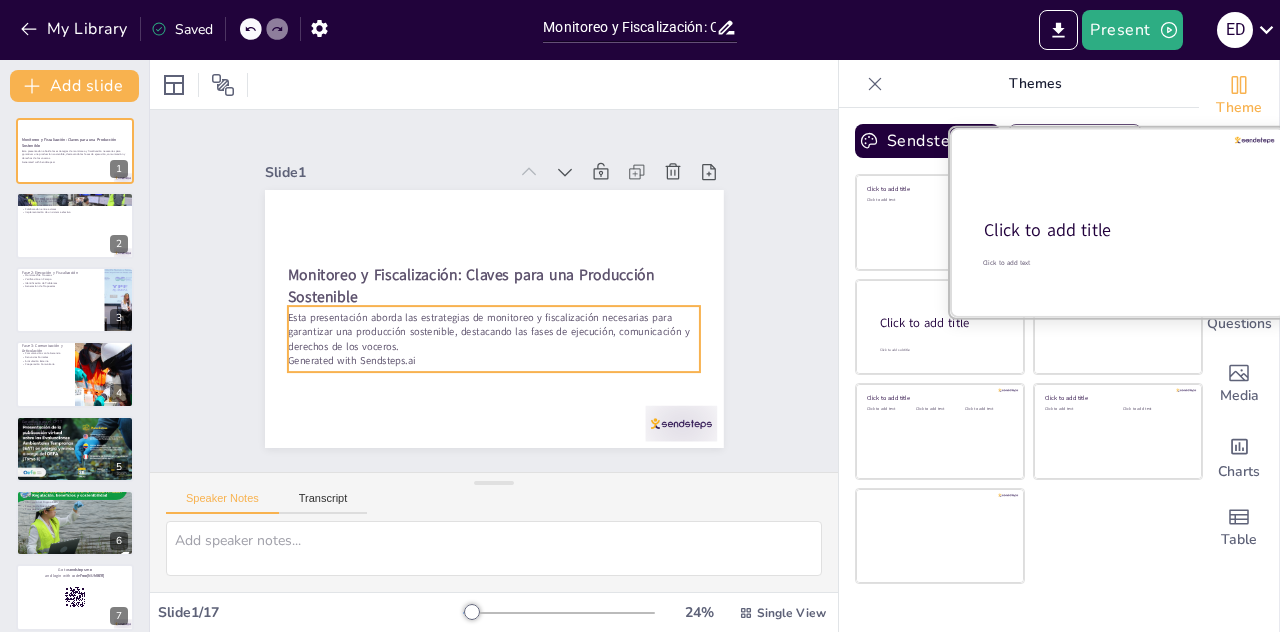 checkbox on "true" 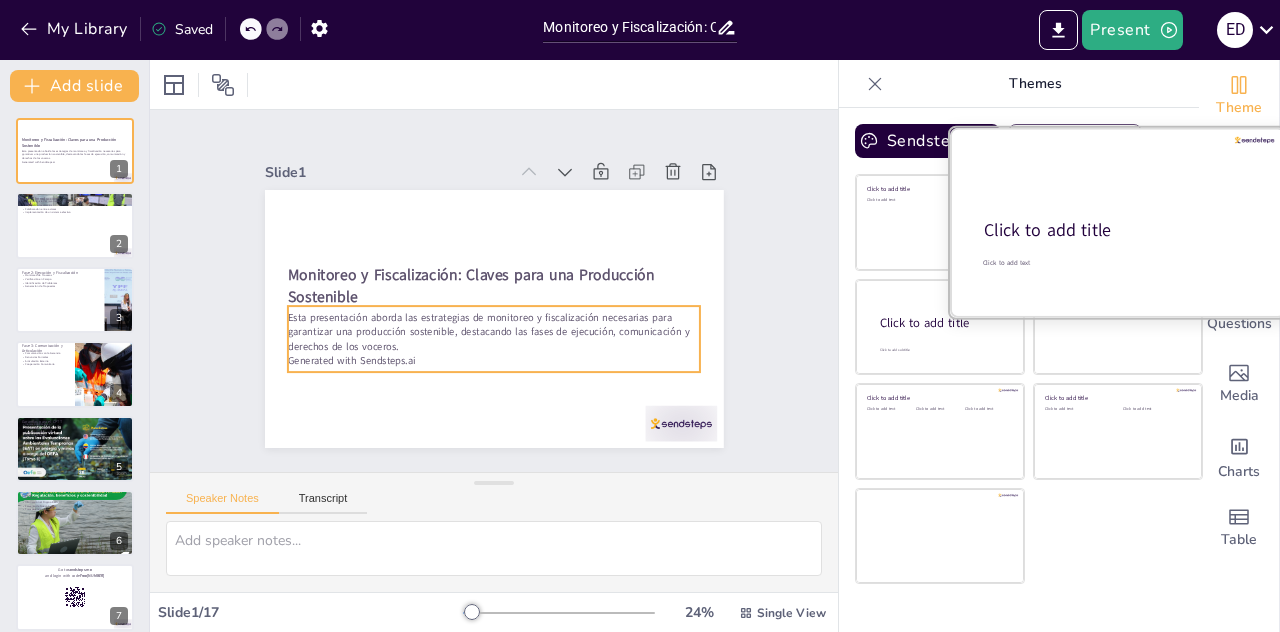 checkbox on "true" 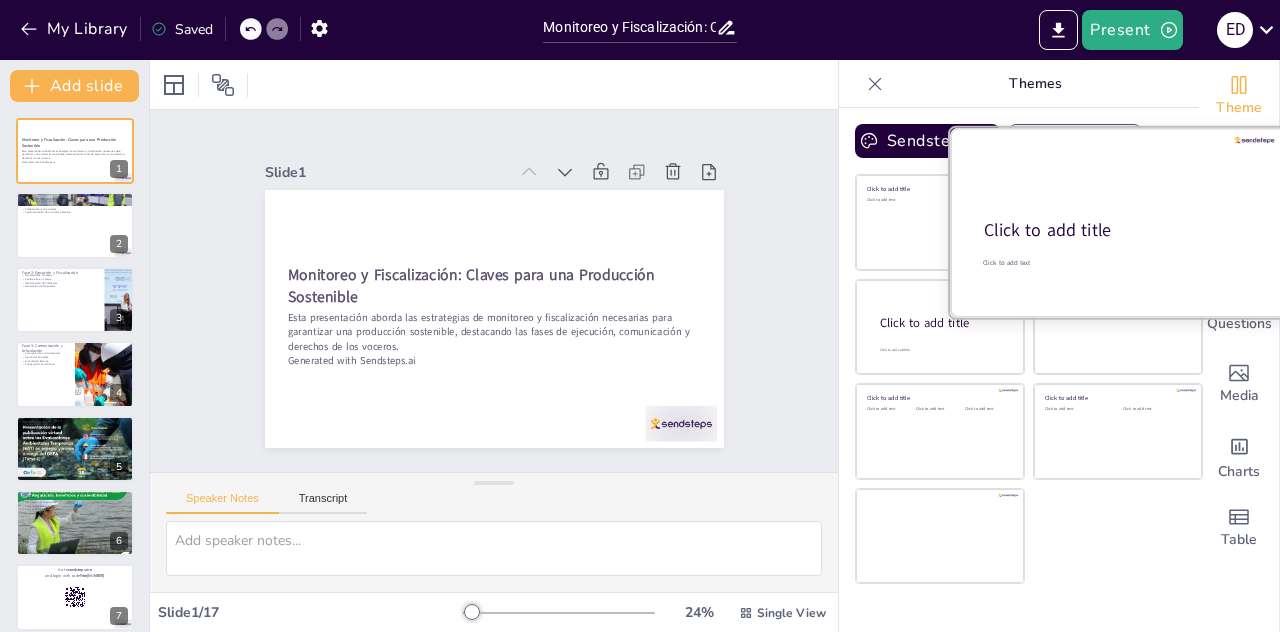 checkbox on "true" 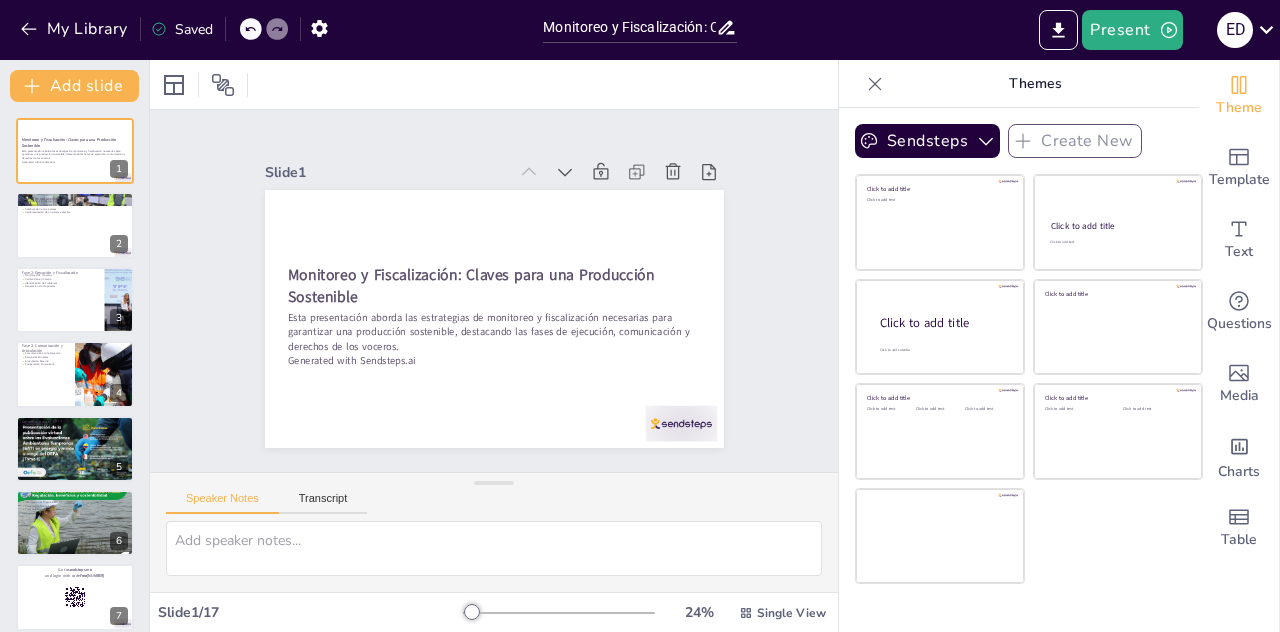 checkbox on "true" 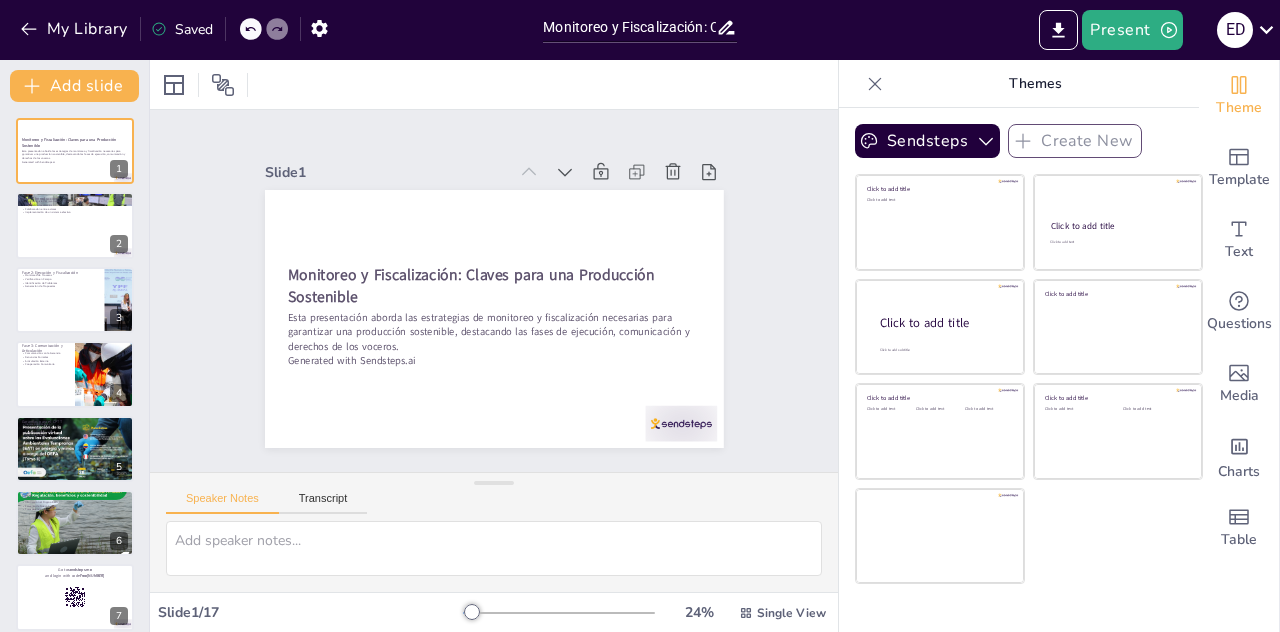checkbox on "true" 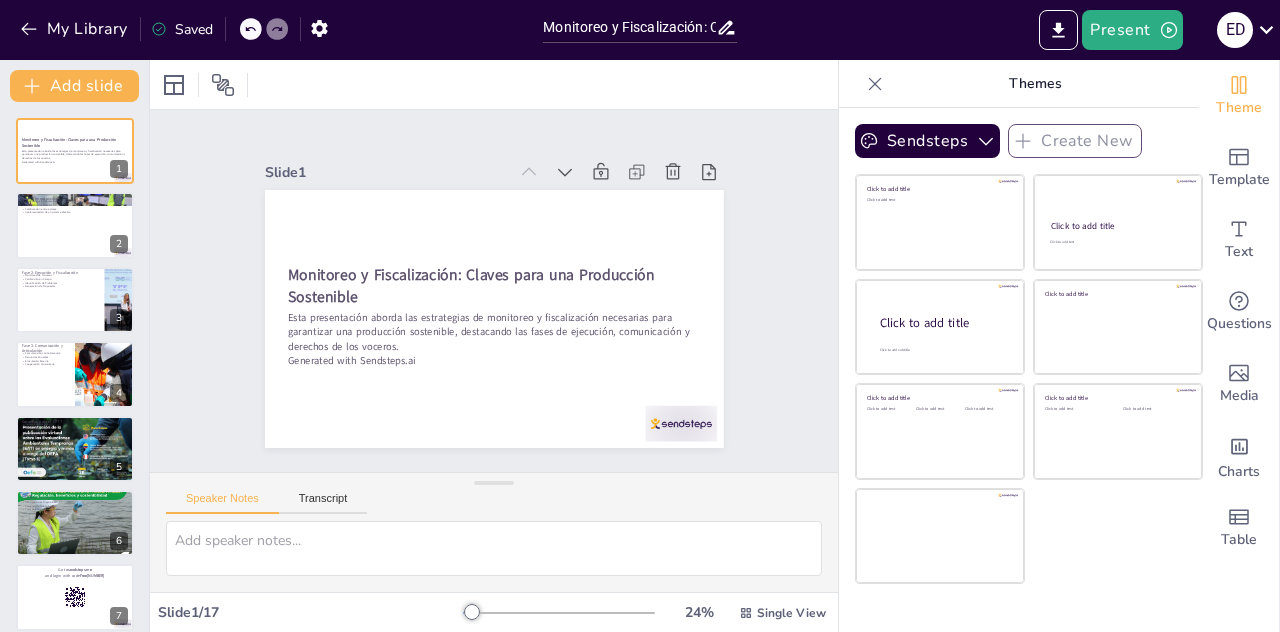 checkbox on "true" 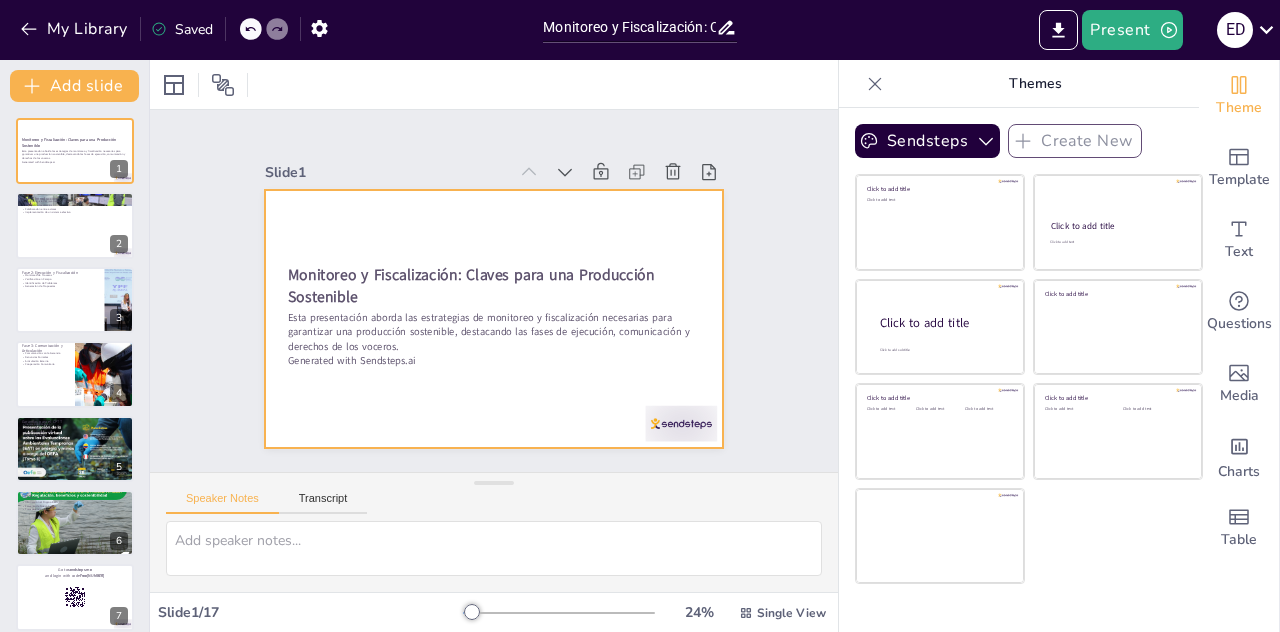 checkbox on "true" 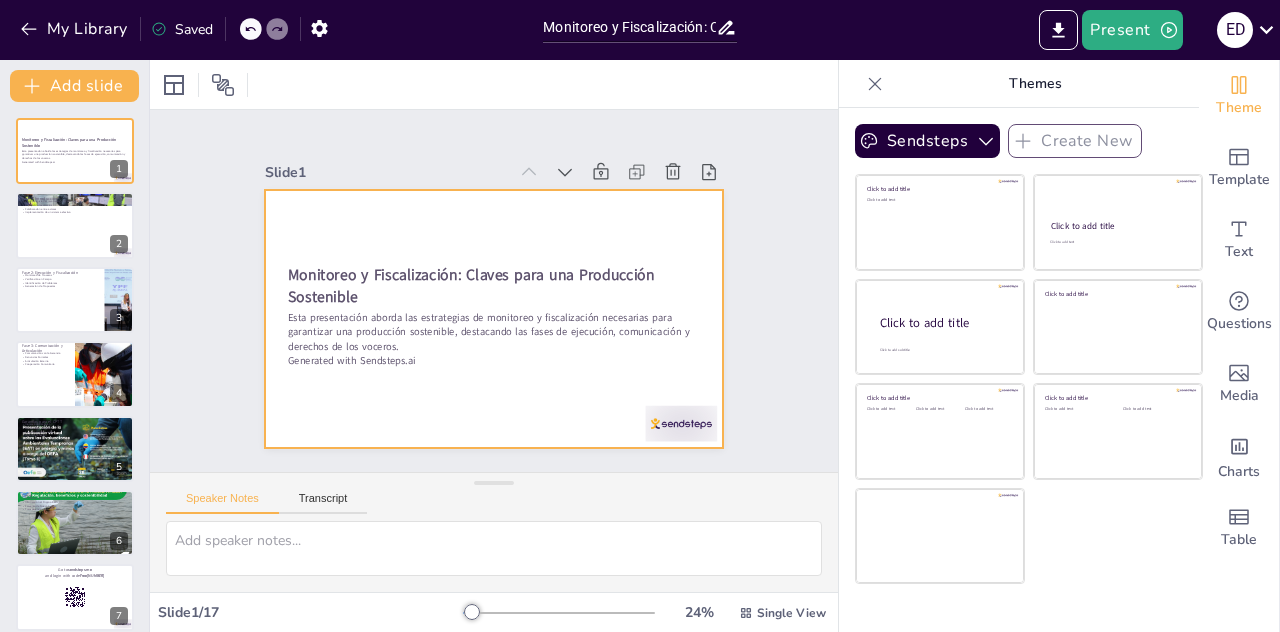 checkbox on "true" 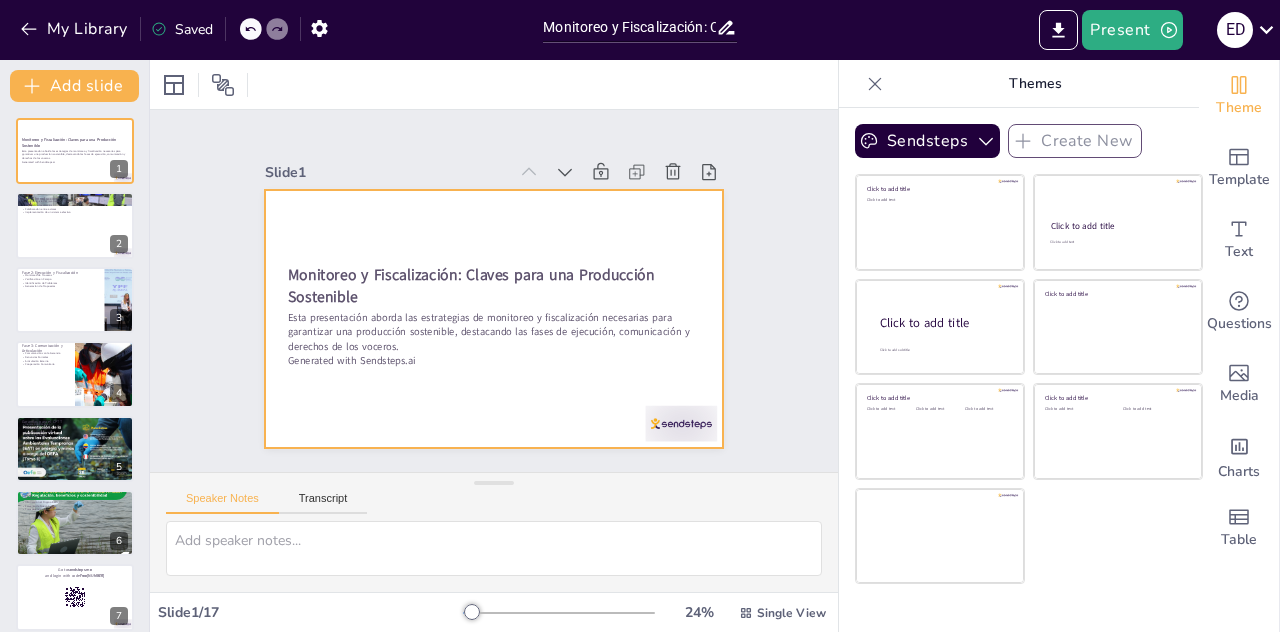 checkbox on "true" 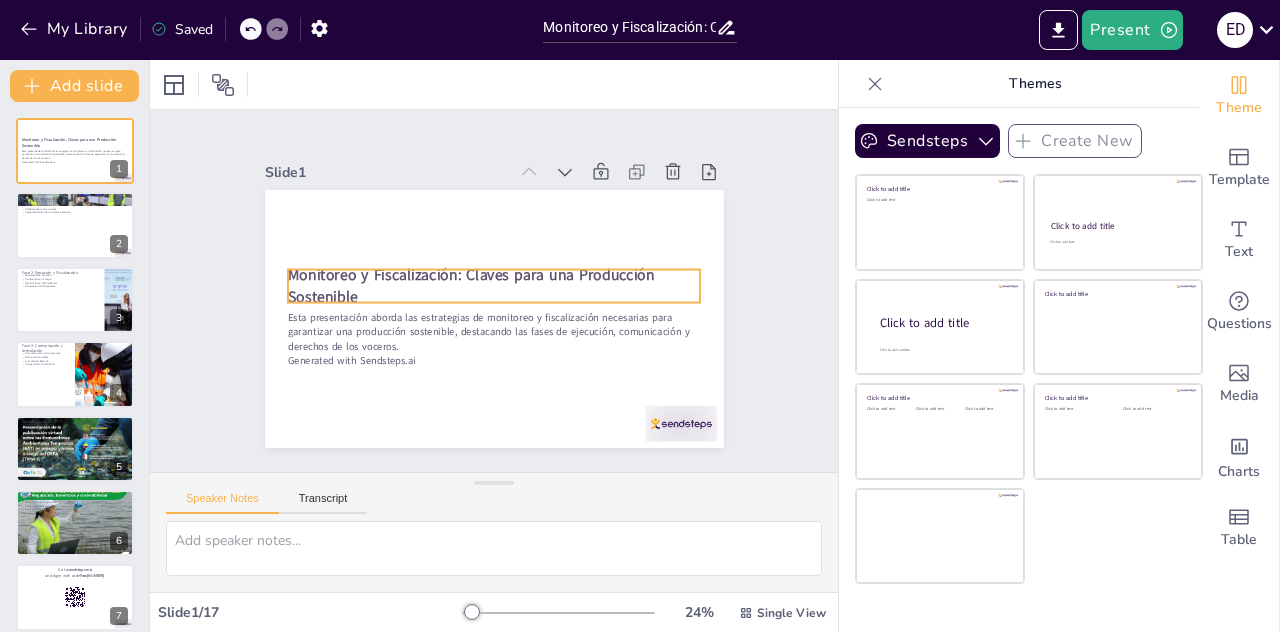 checkbox on "true" 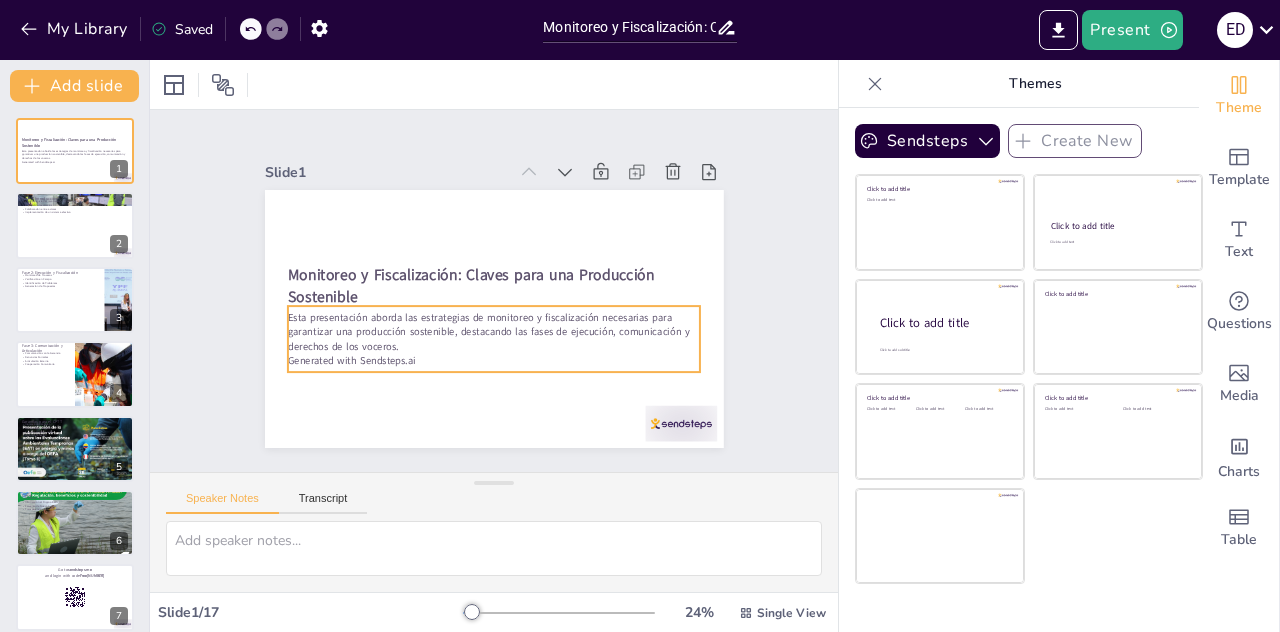 click on "Esta presentación aborda las estrategias de monitoreo y fiscalización necesarias para garantizar una producción sostenible, destacando las fases de ejecución, comunicación y derechos de los voceros." at bounding box center [456, 307] 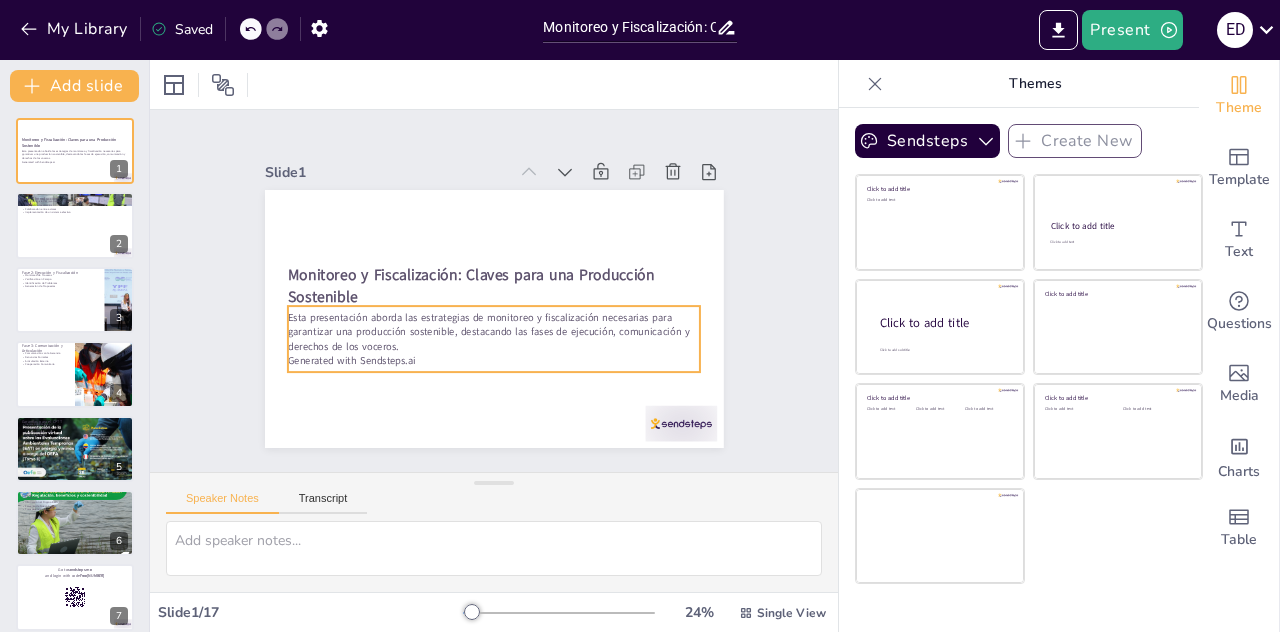 checkbox on "true" 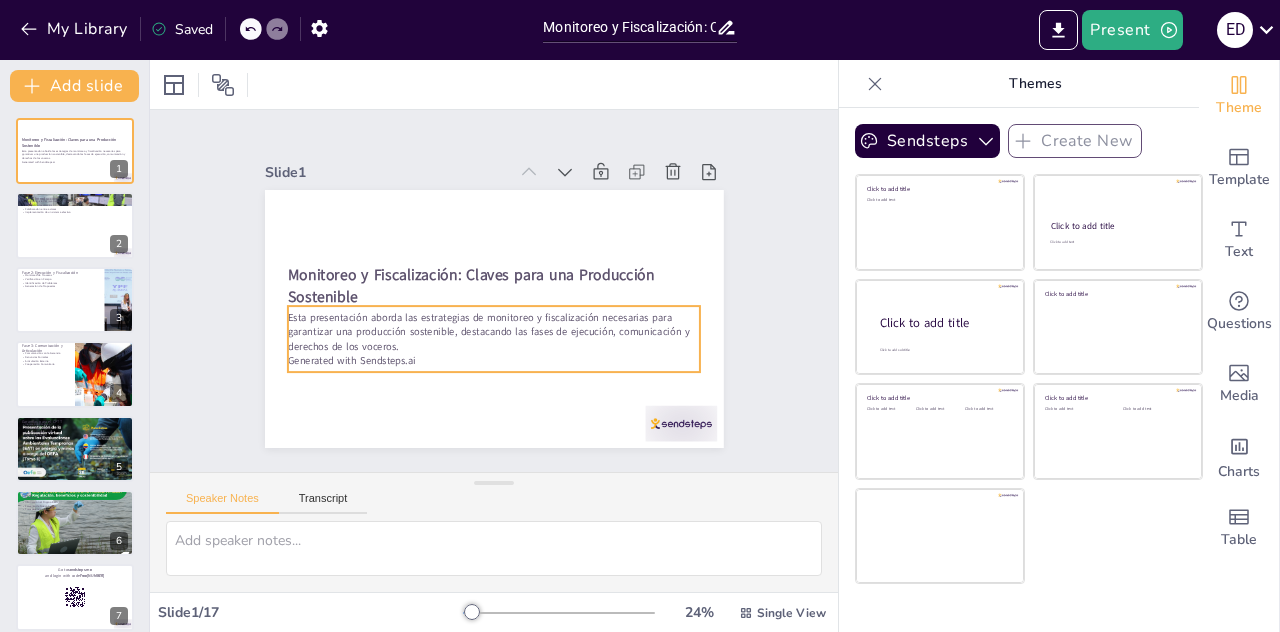 checkbox on "true" 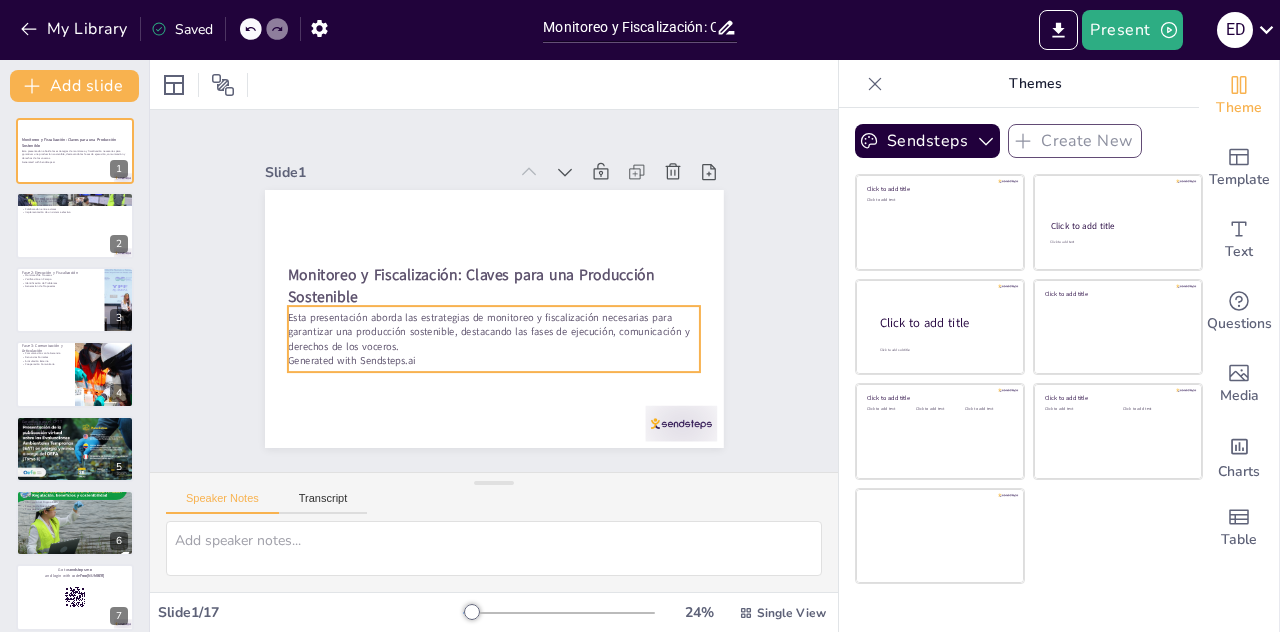 checkbox on "true" 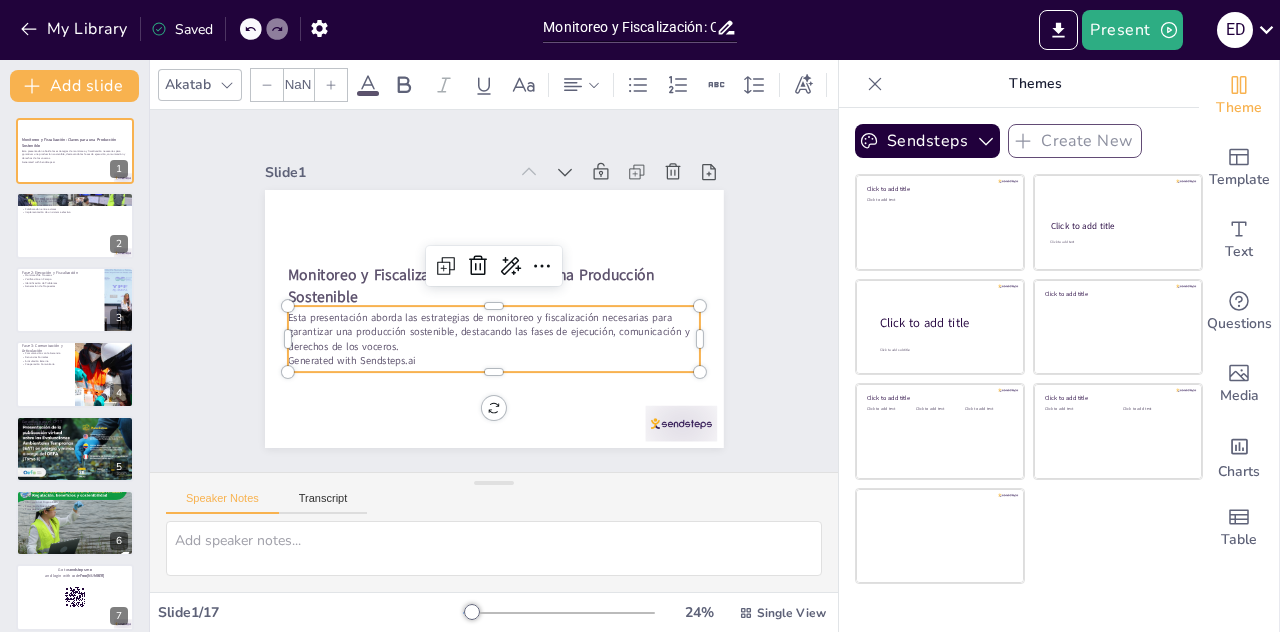 type on "32" 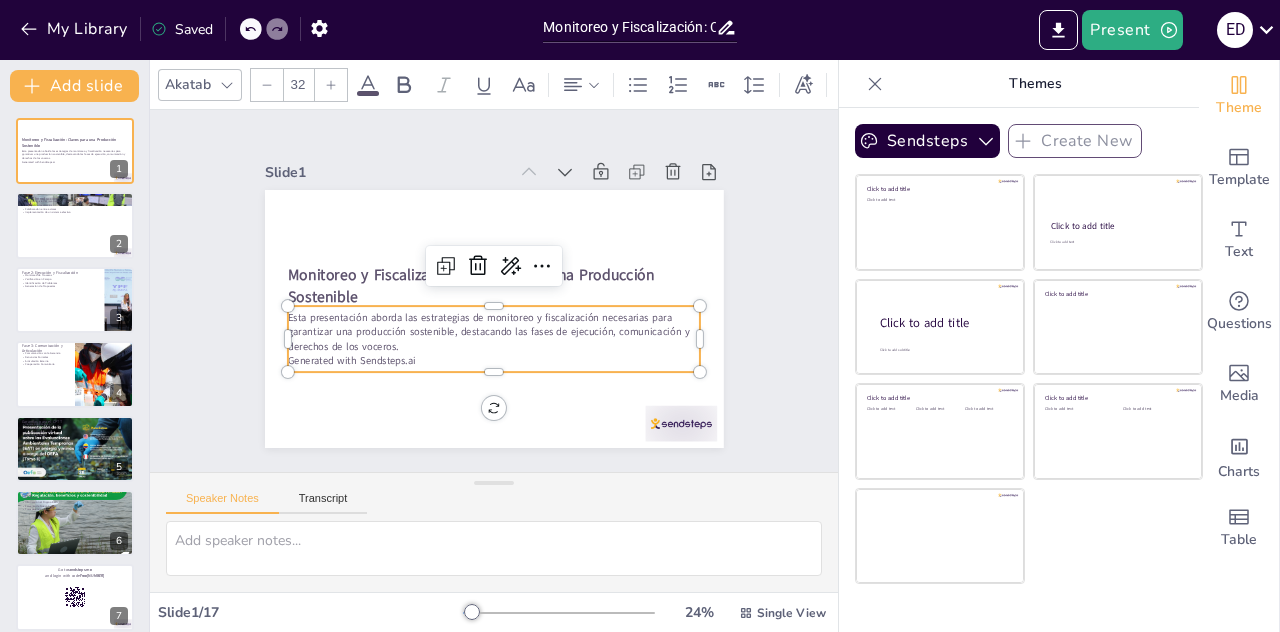 checkbox on "true" 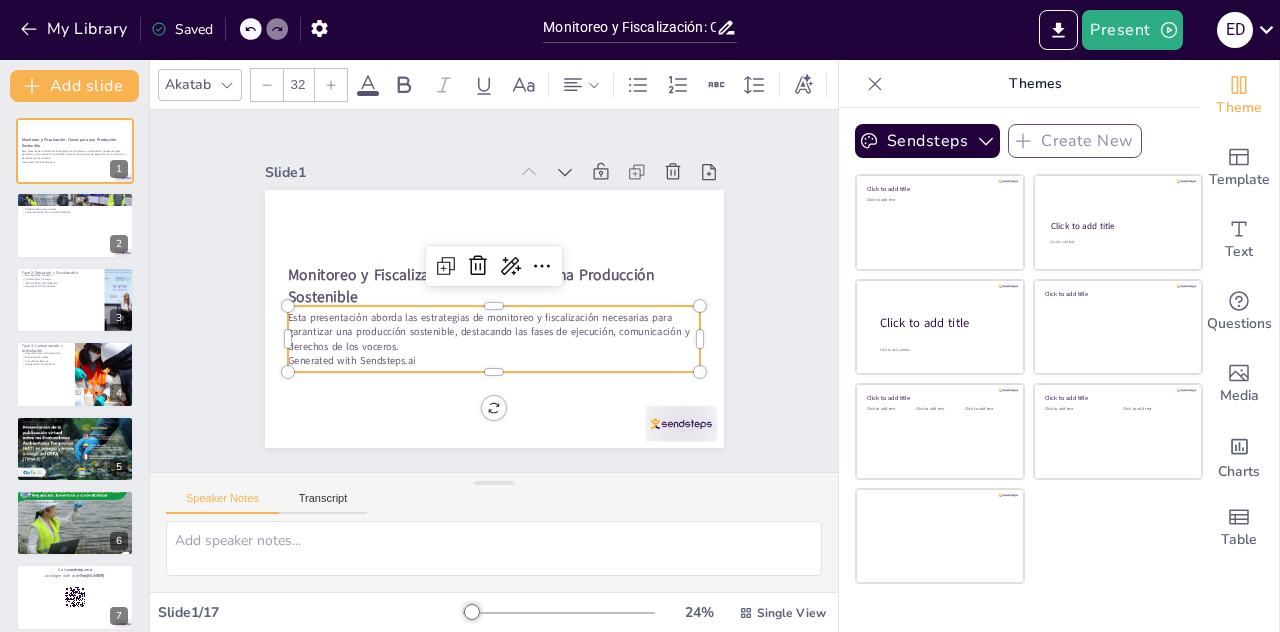 checkbox on "true" 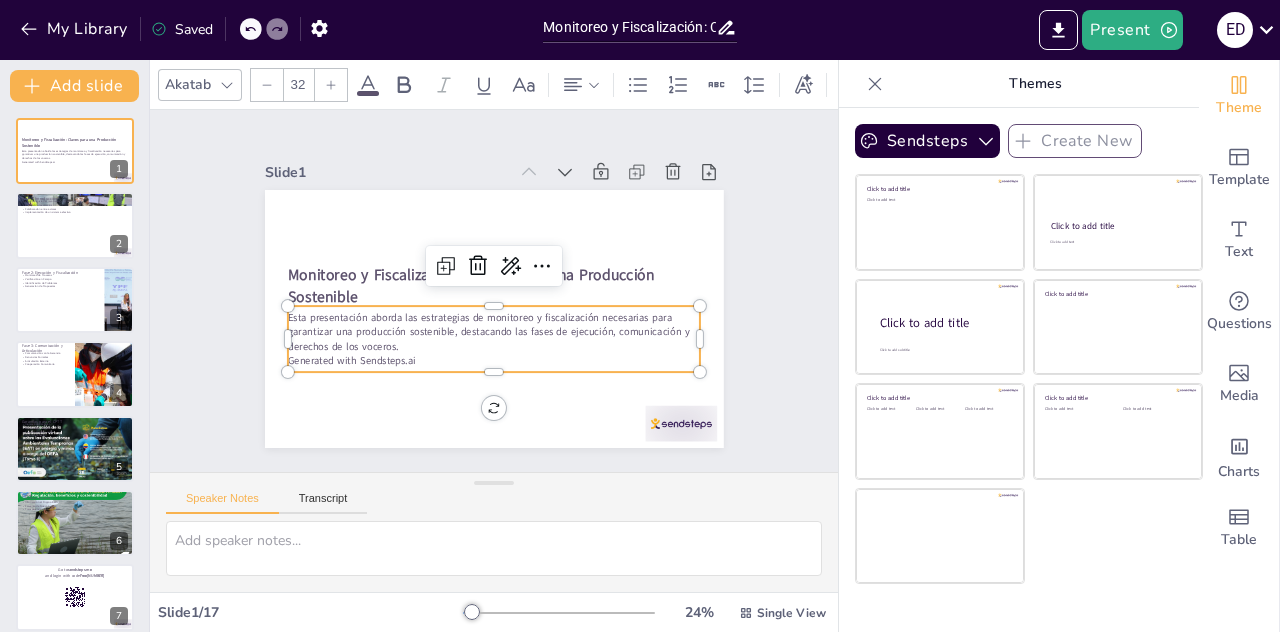 checkbox on "true" 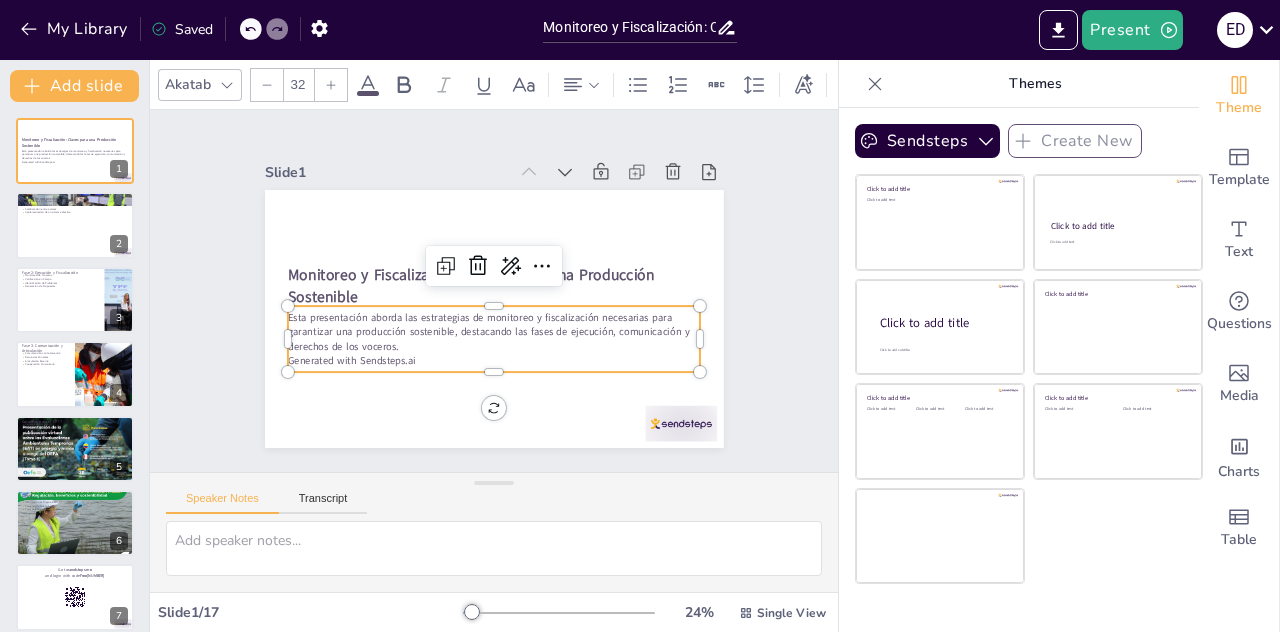 checkbox on "true" 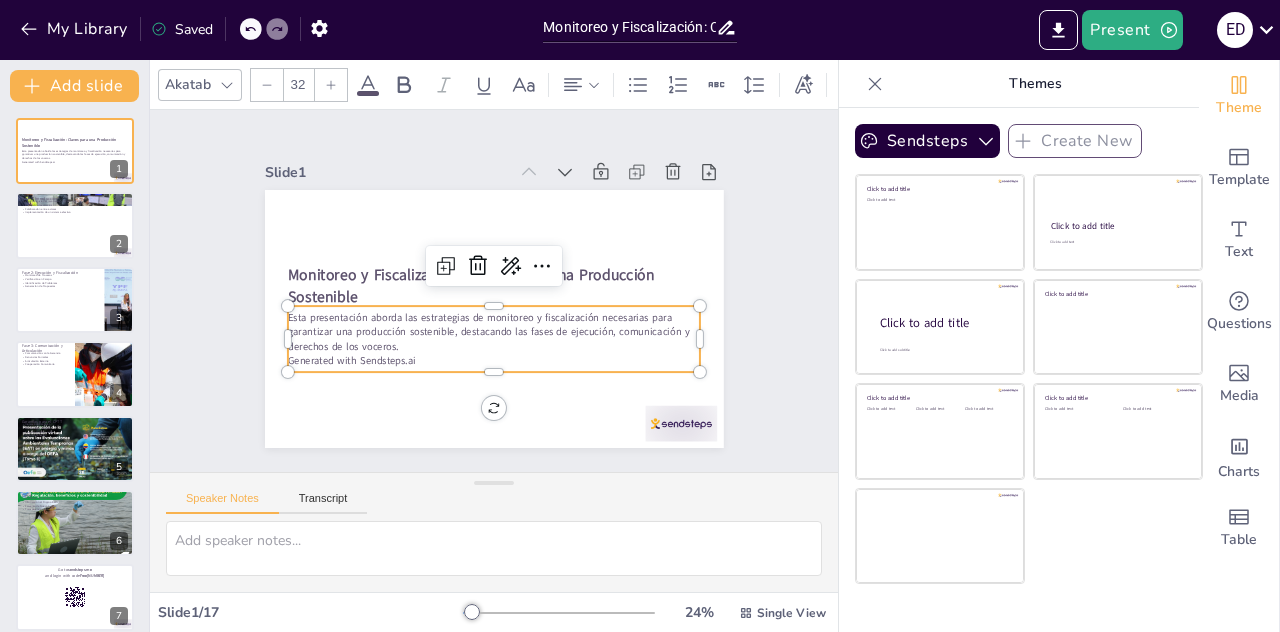 checkbox on "true" 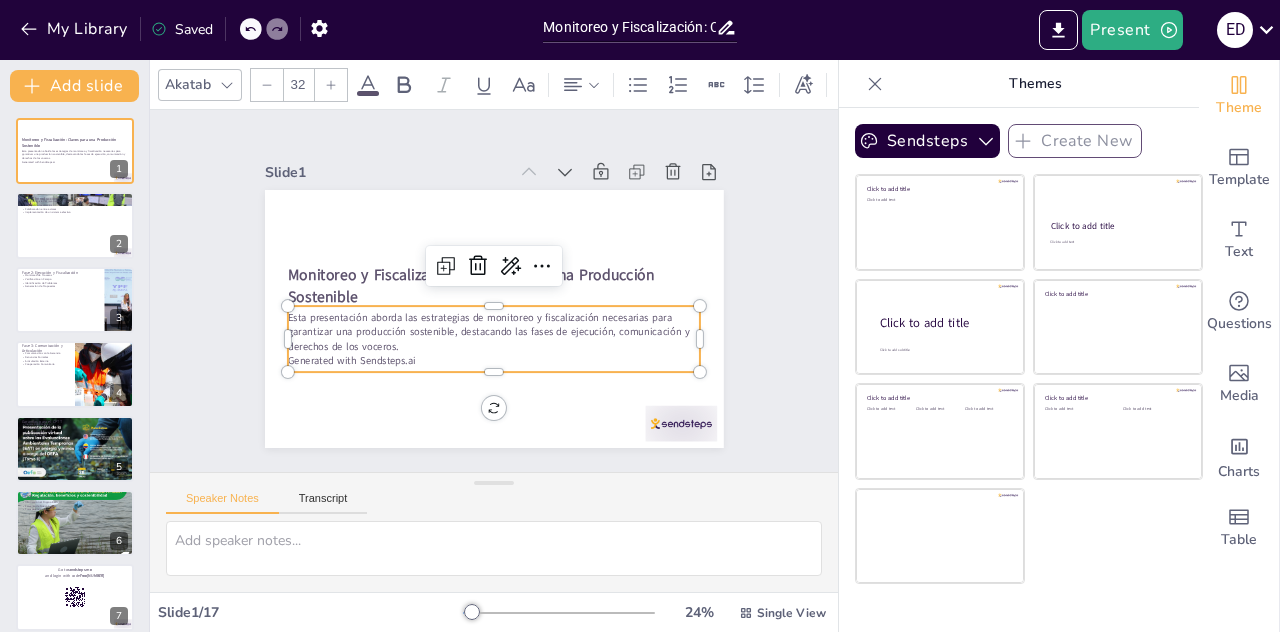 checkbox on "true" 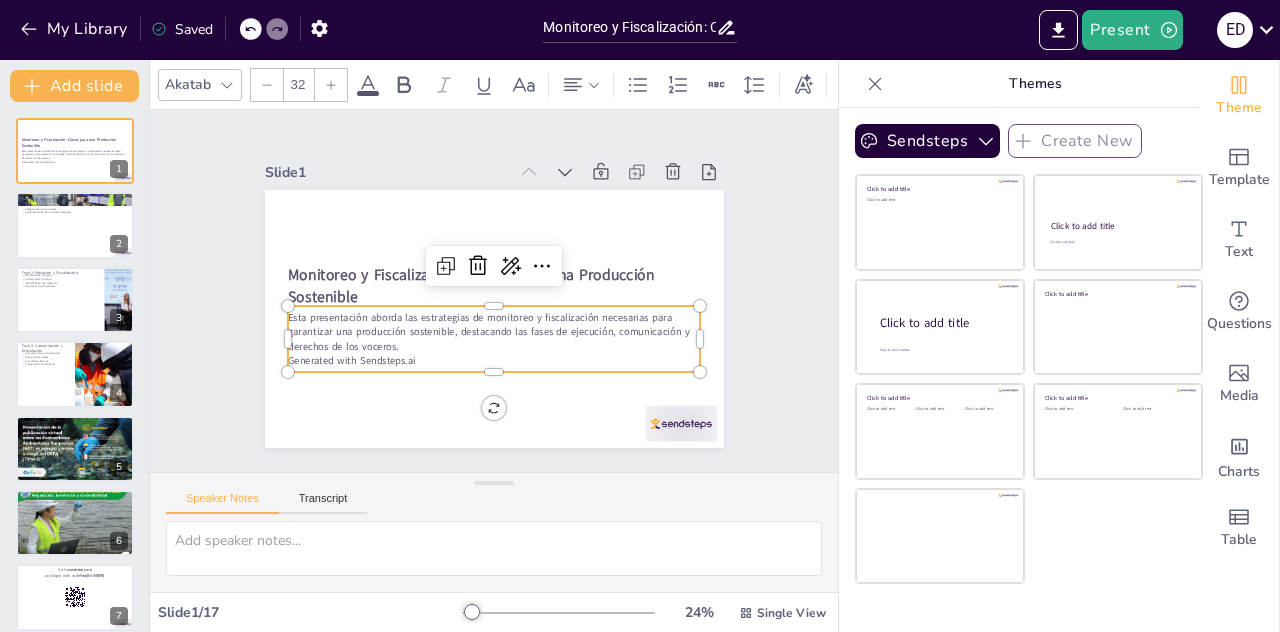 checkbox on "true" 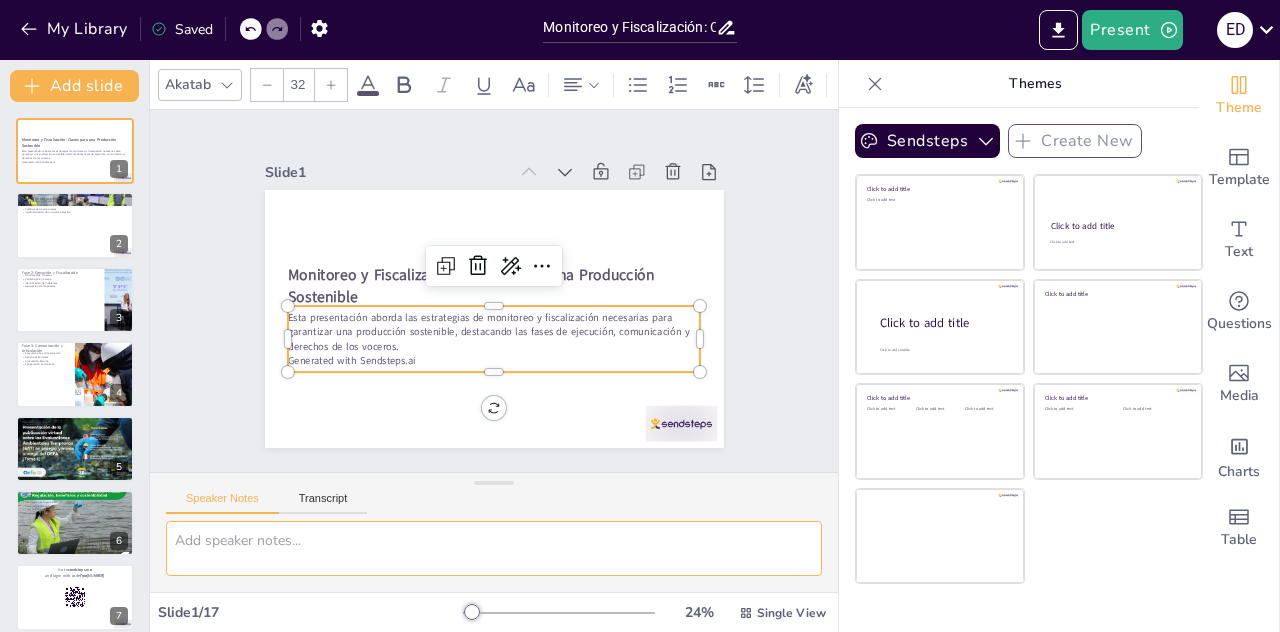 click at bounding box center [494, 548] 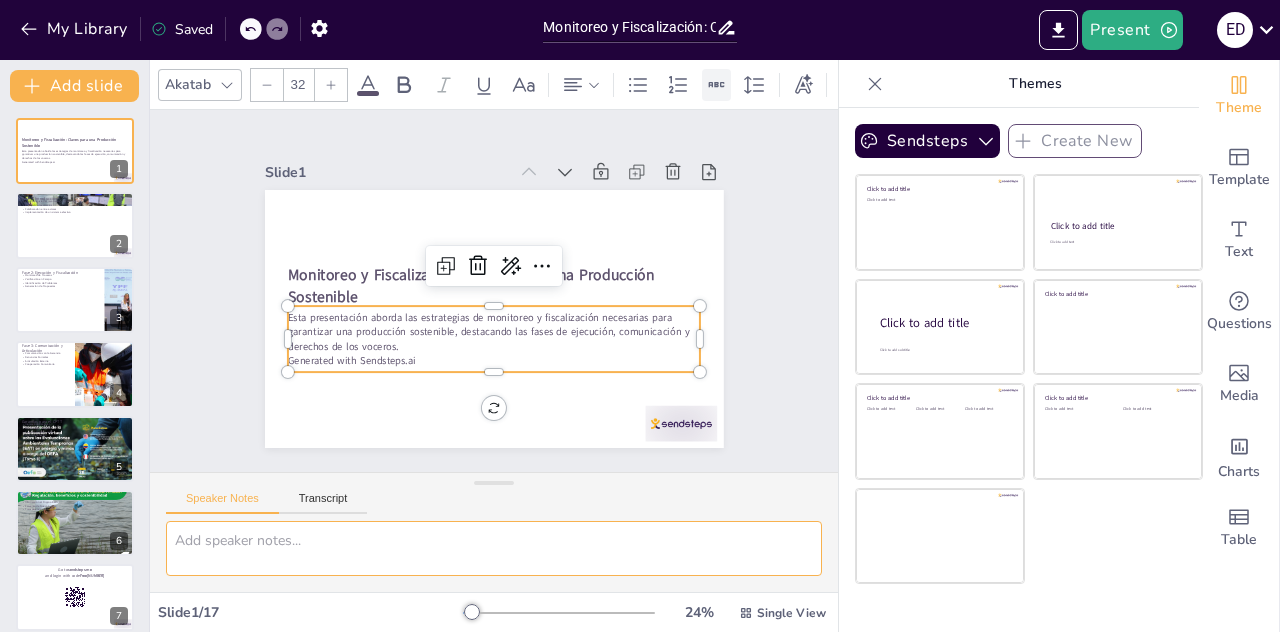 checkbox on "true" 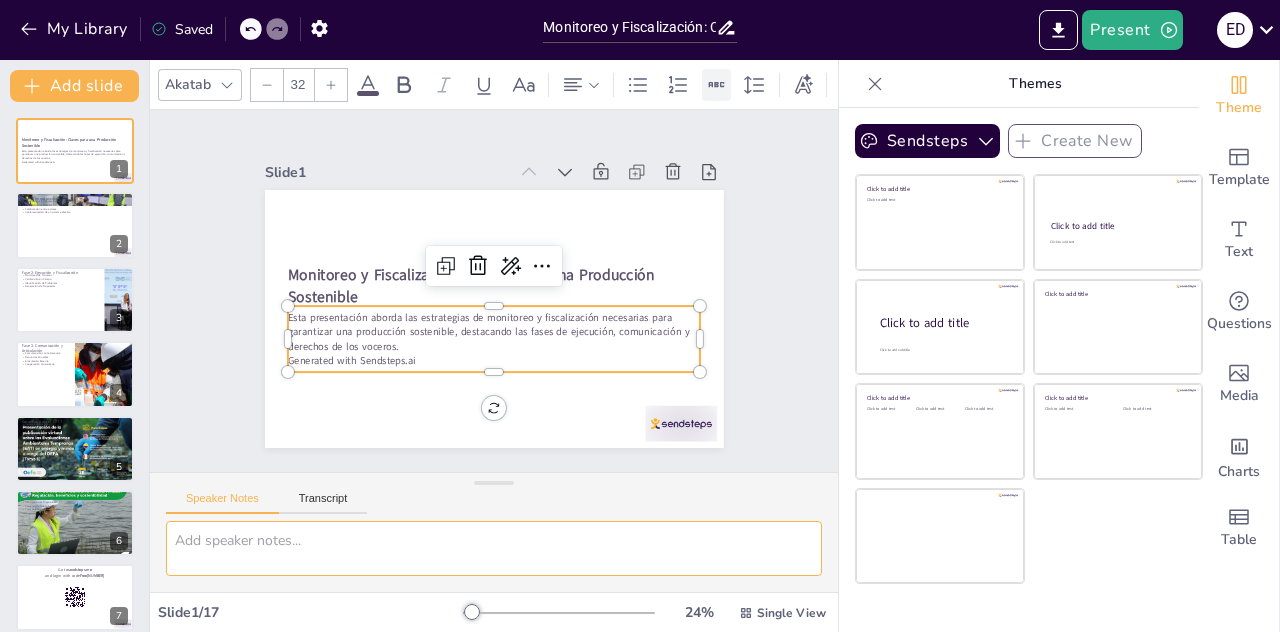 checkbox on "true" 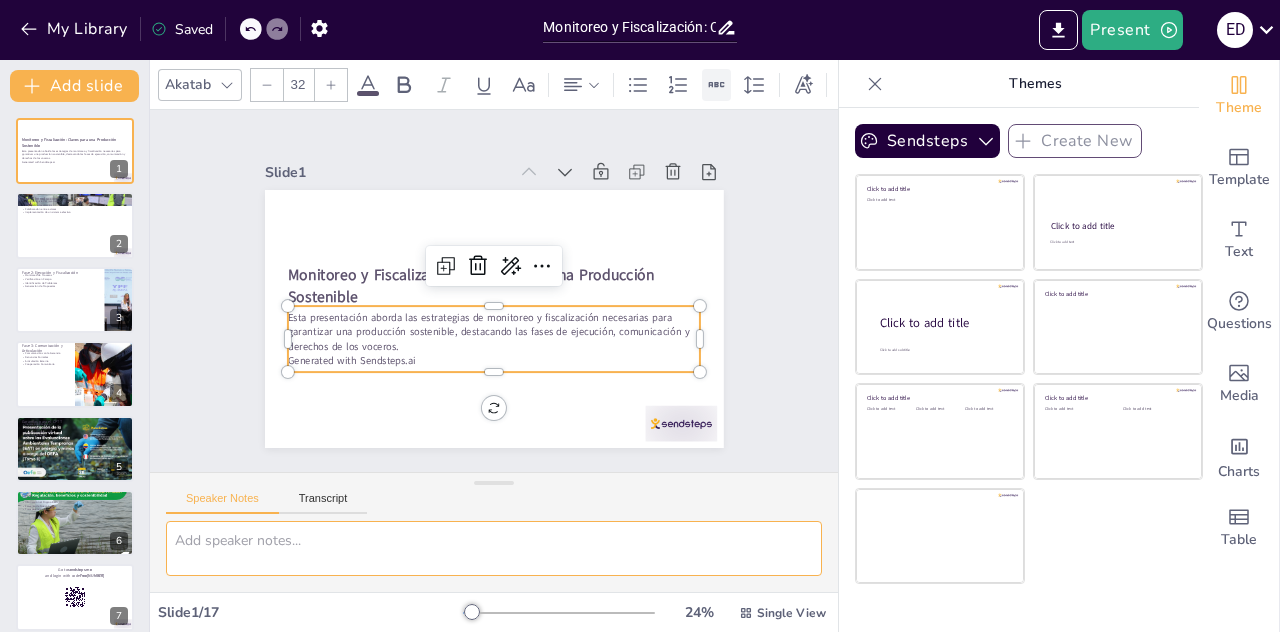 checkbox on "true" 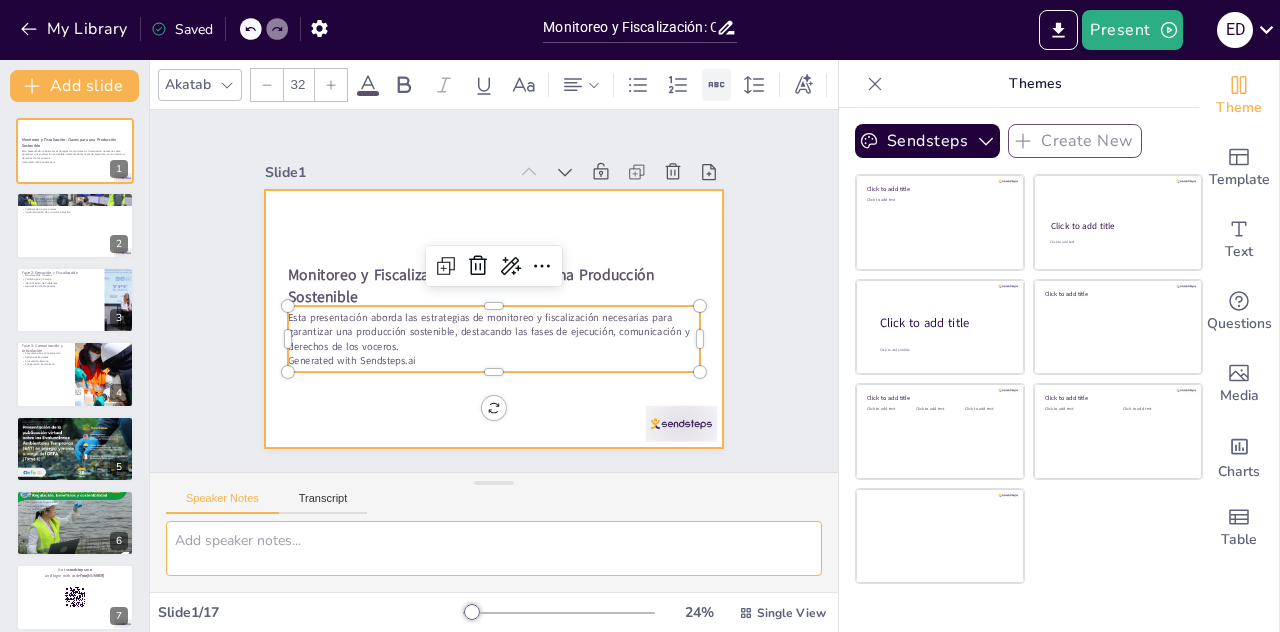 checkbox on "true" 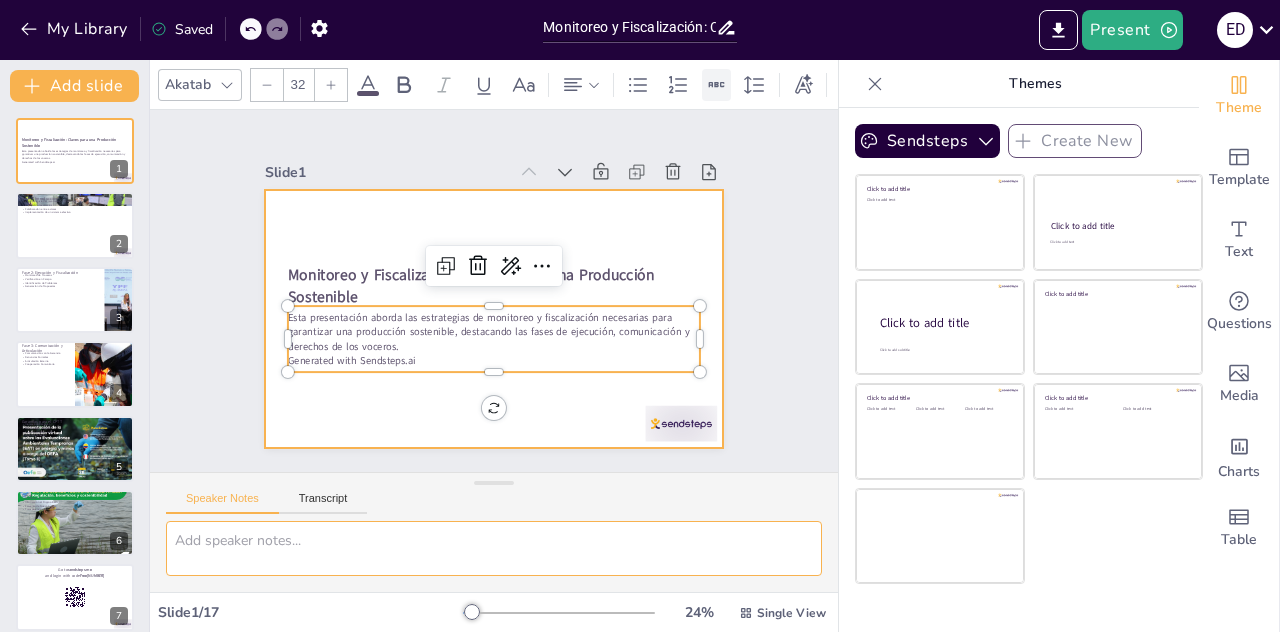checkbox on "true" 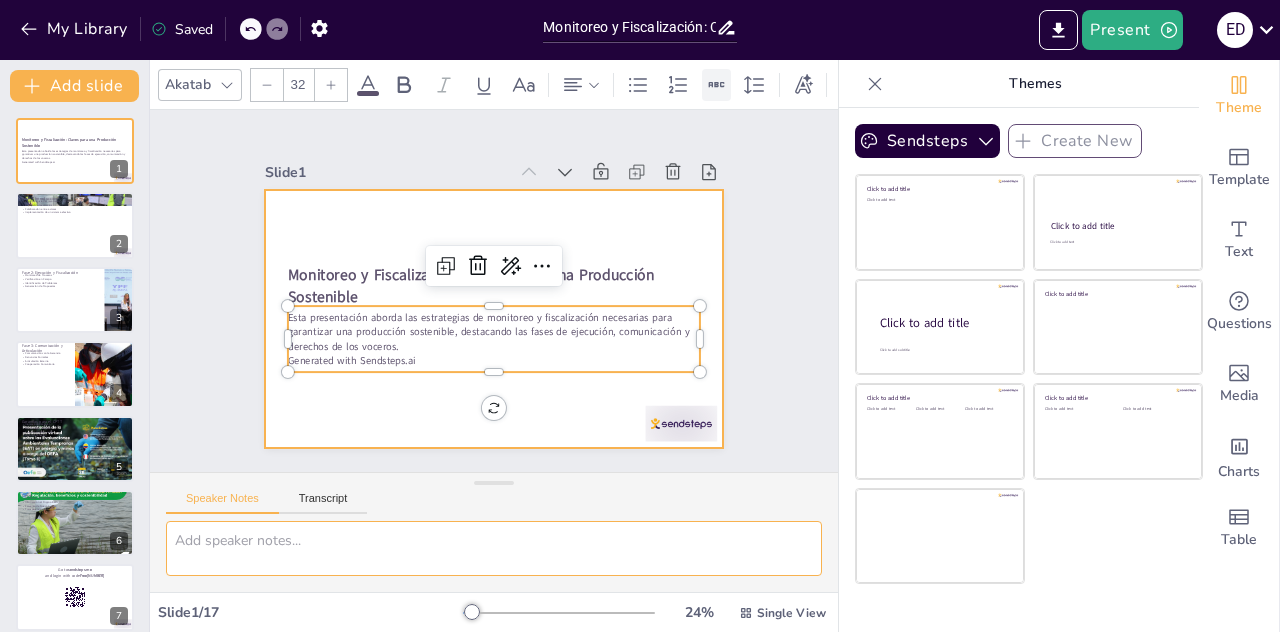 checkbox on "true" 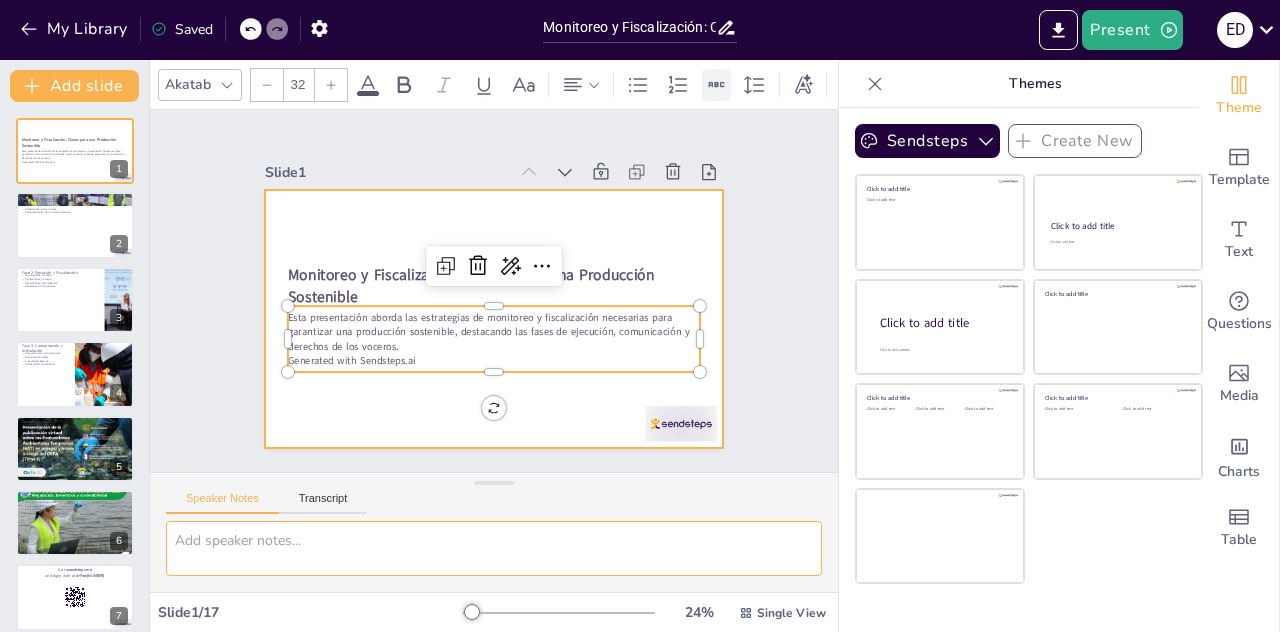 checkbox on "true" 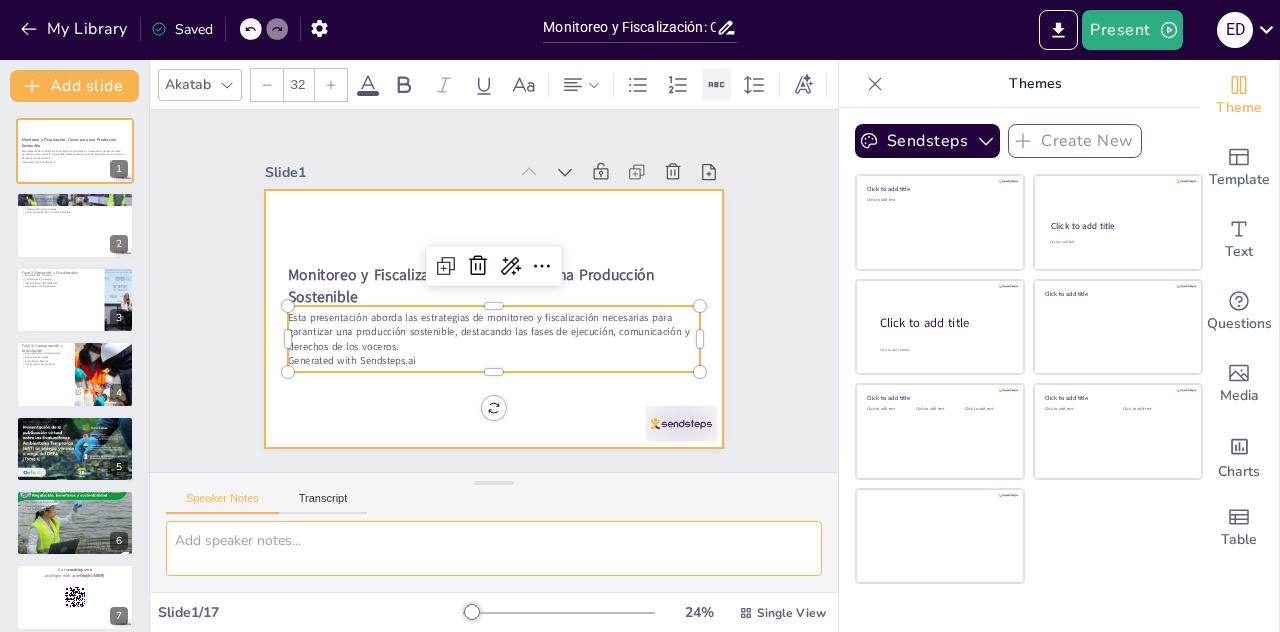 checkbox on "true" 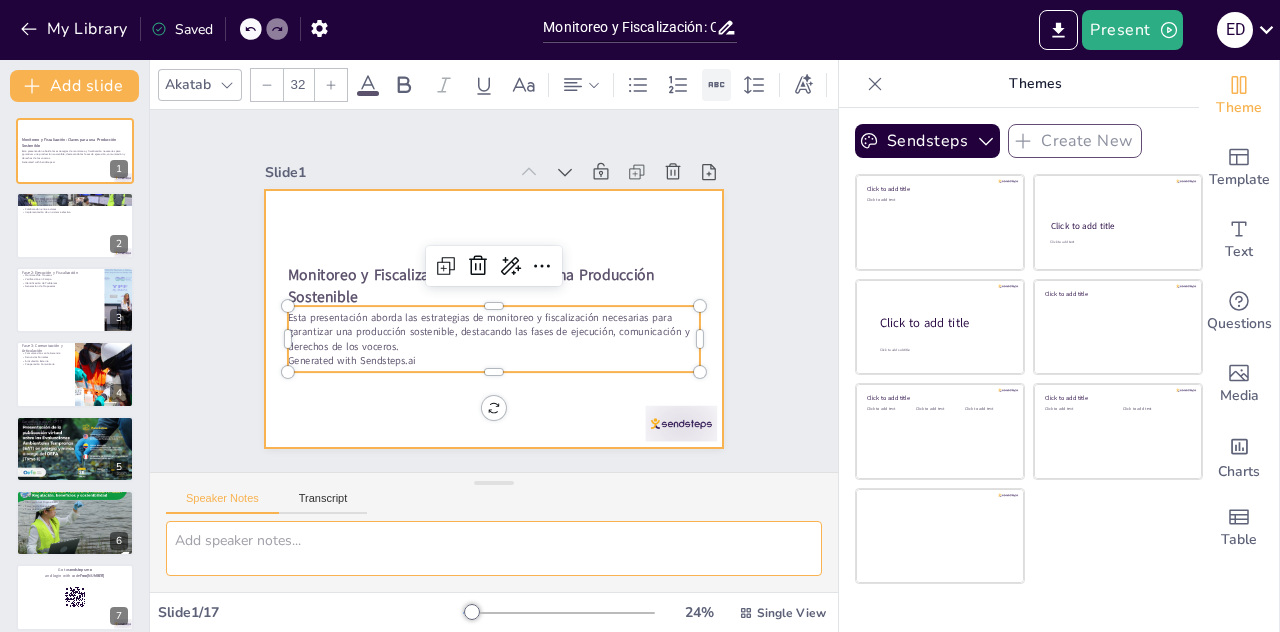 checkbox on "true" 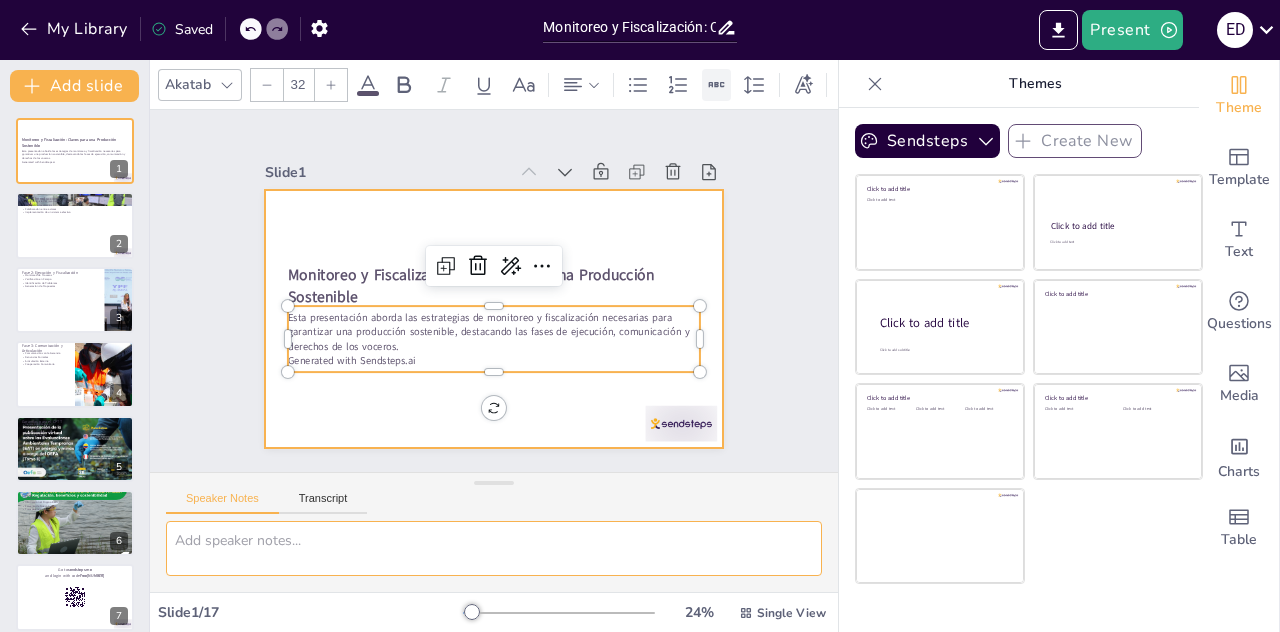 checkbox on "true" 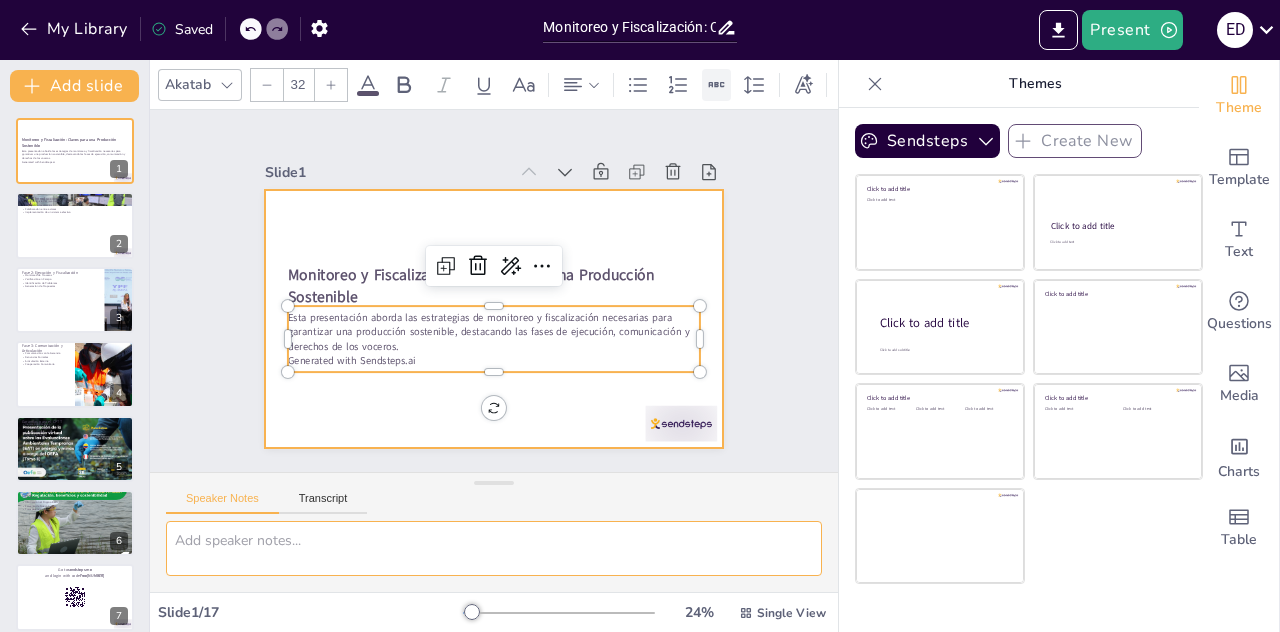 checkbox on "true" 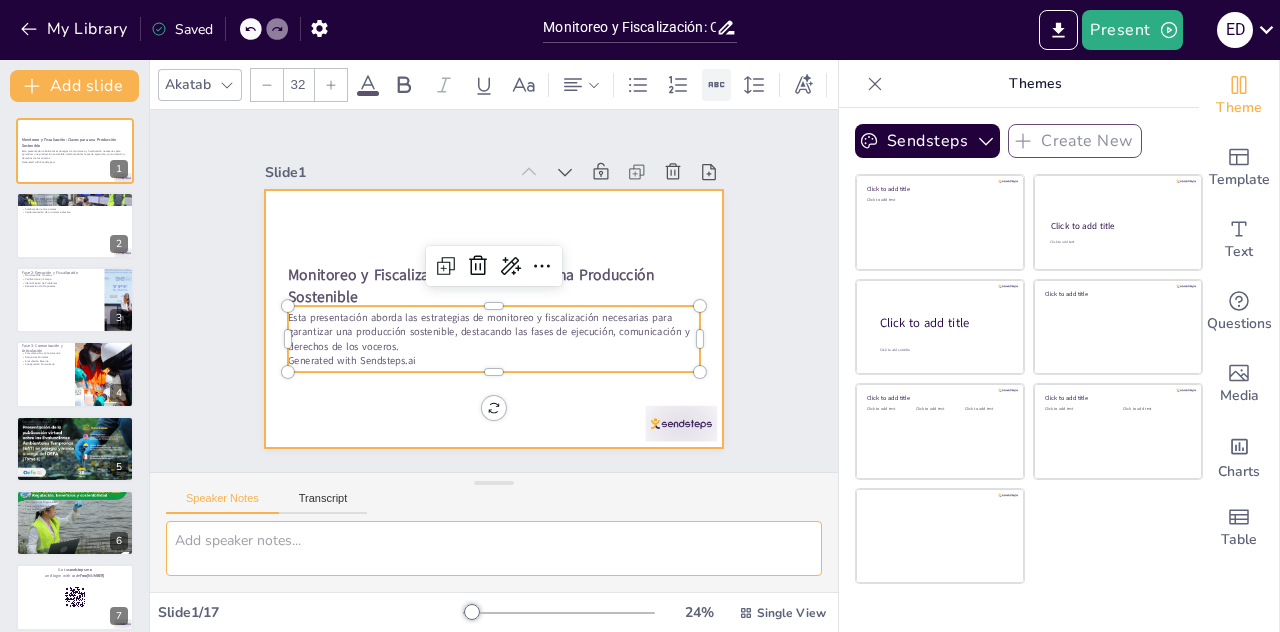 checkbox on "true" 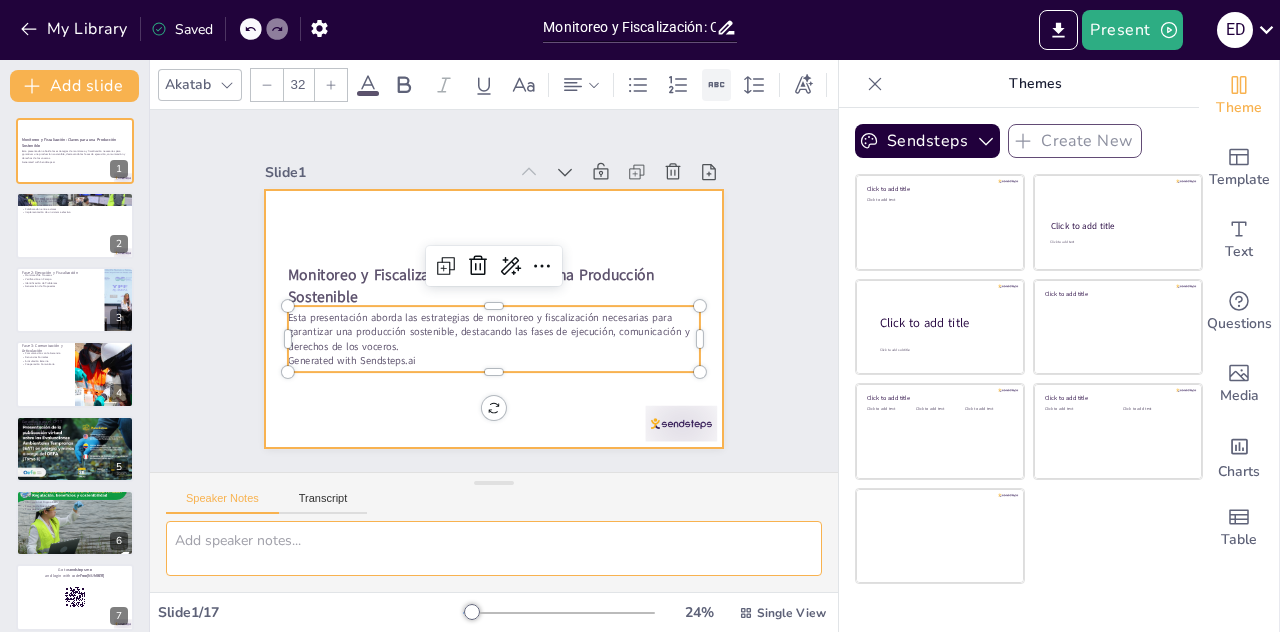 checkbox on "true" 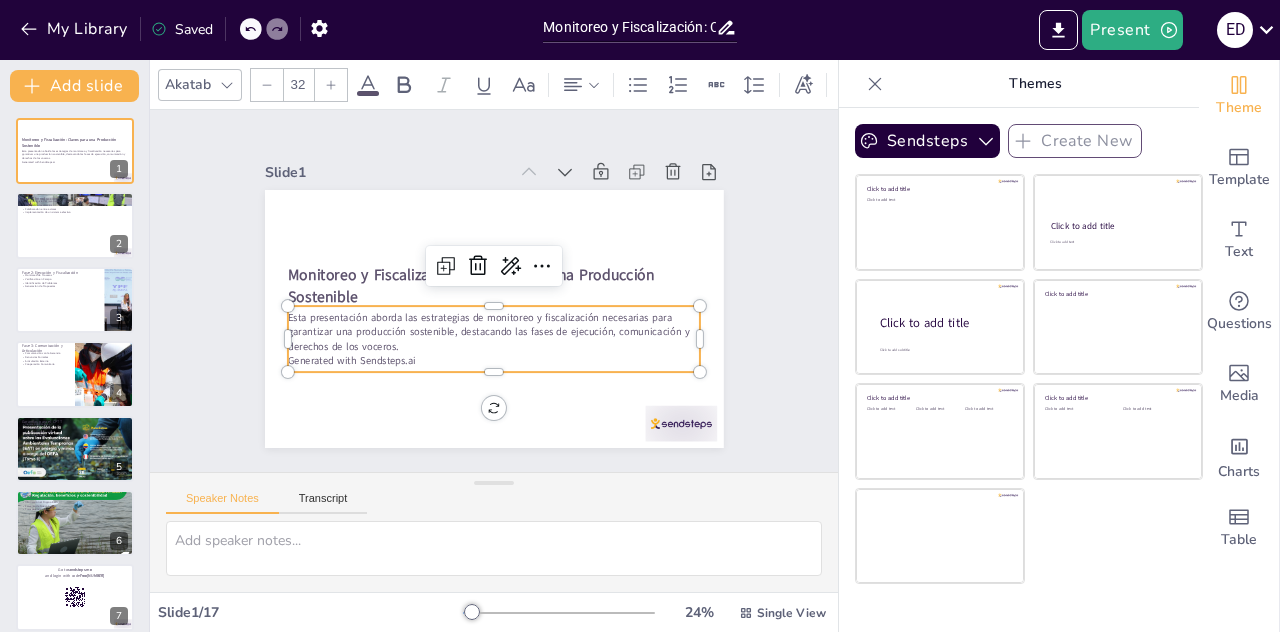 checkbox on "true" 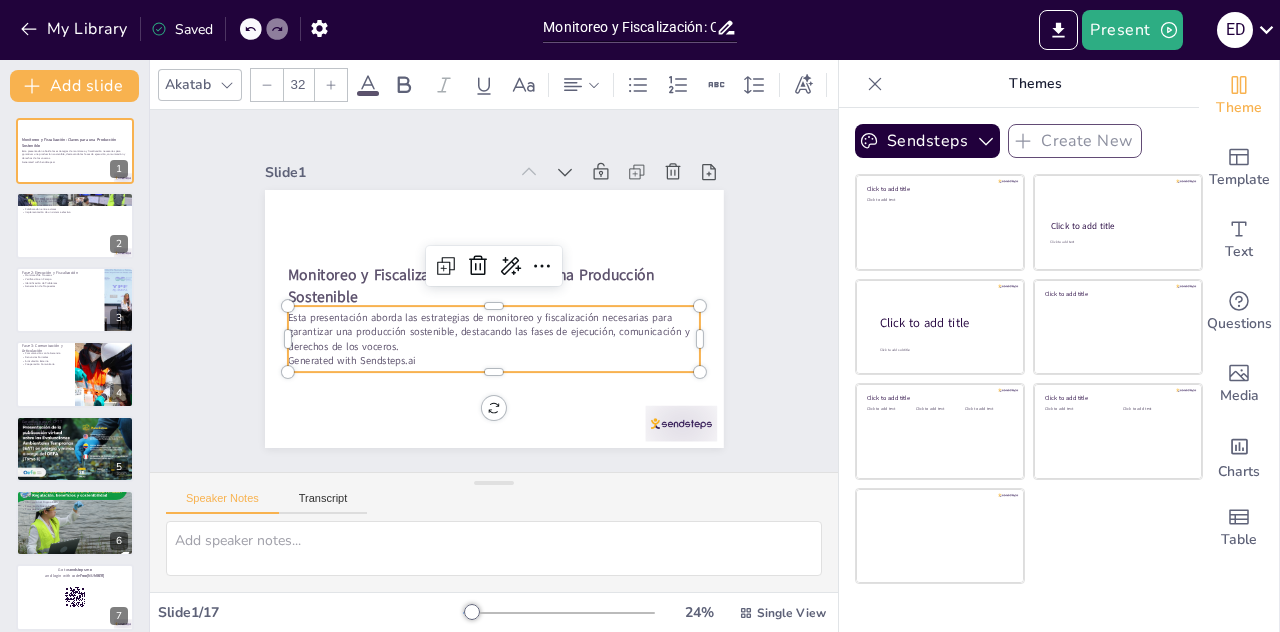checkbox on "true" 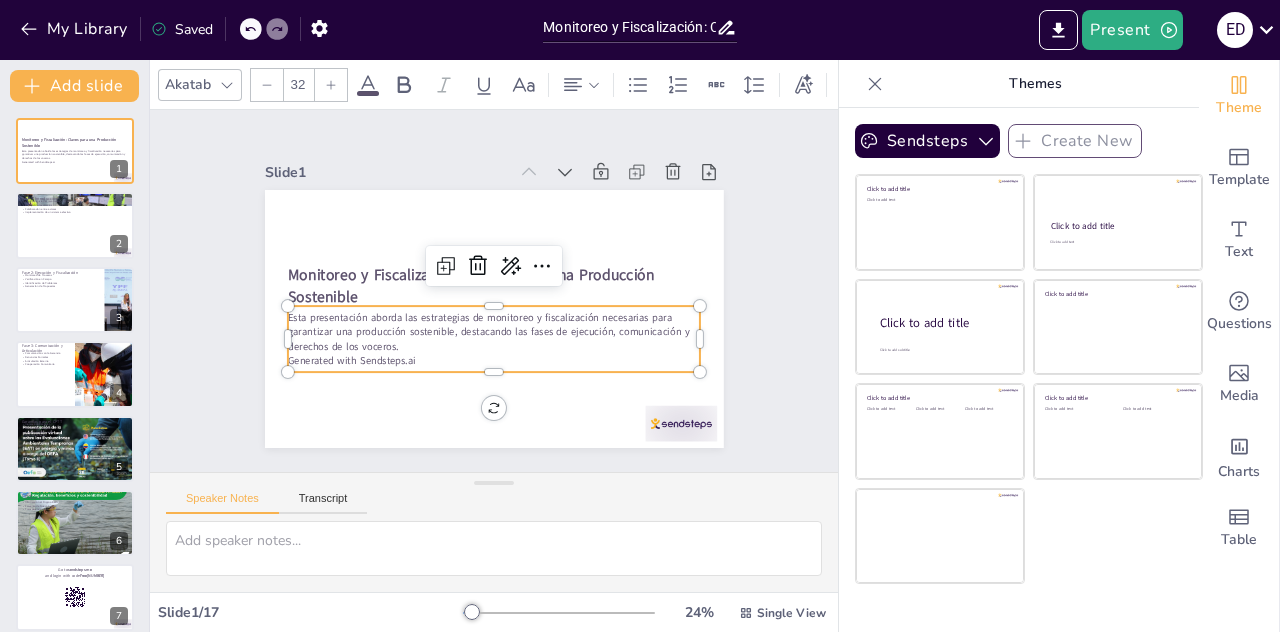 checkbox on "true" 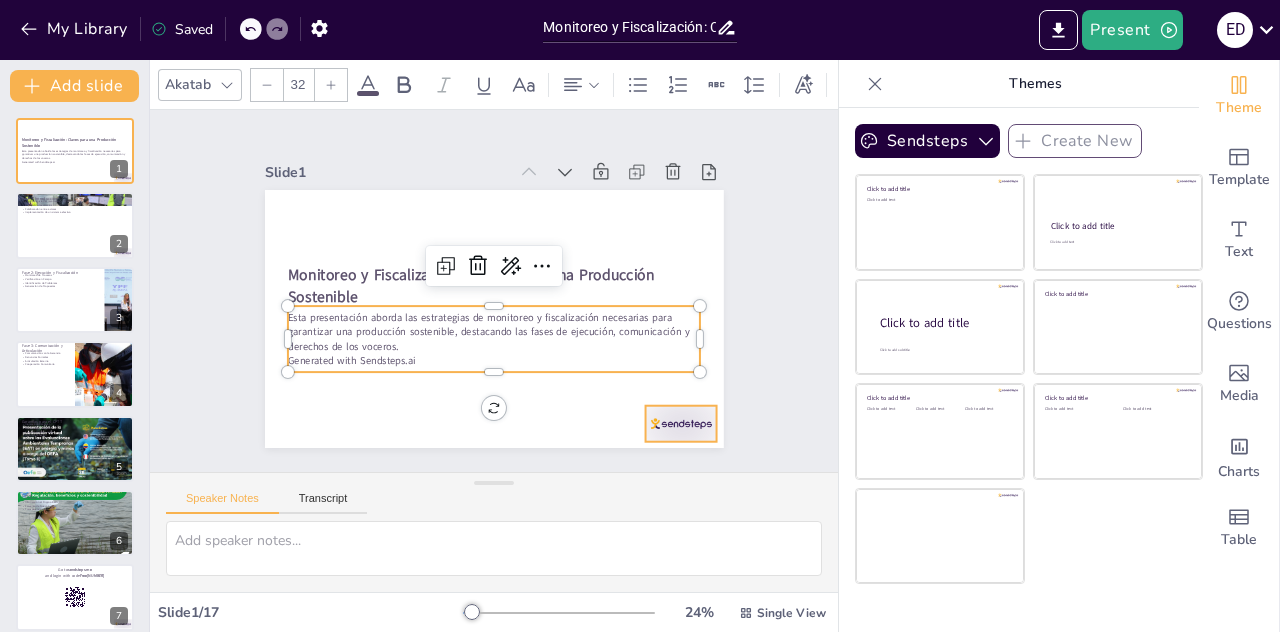 checkbox on "true" 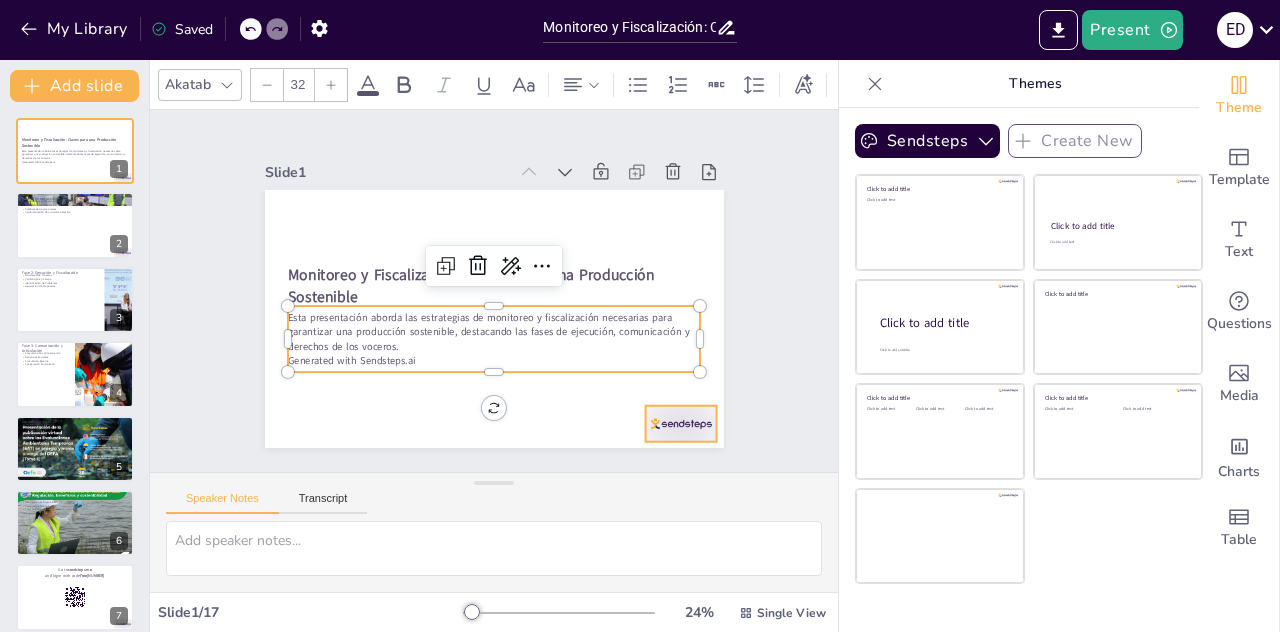 checkbox on "true" 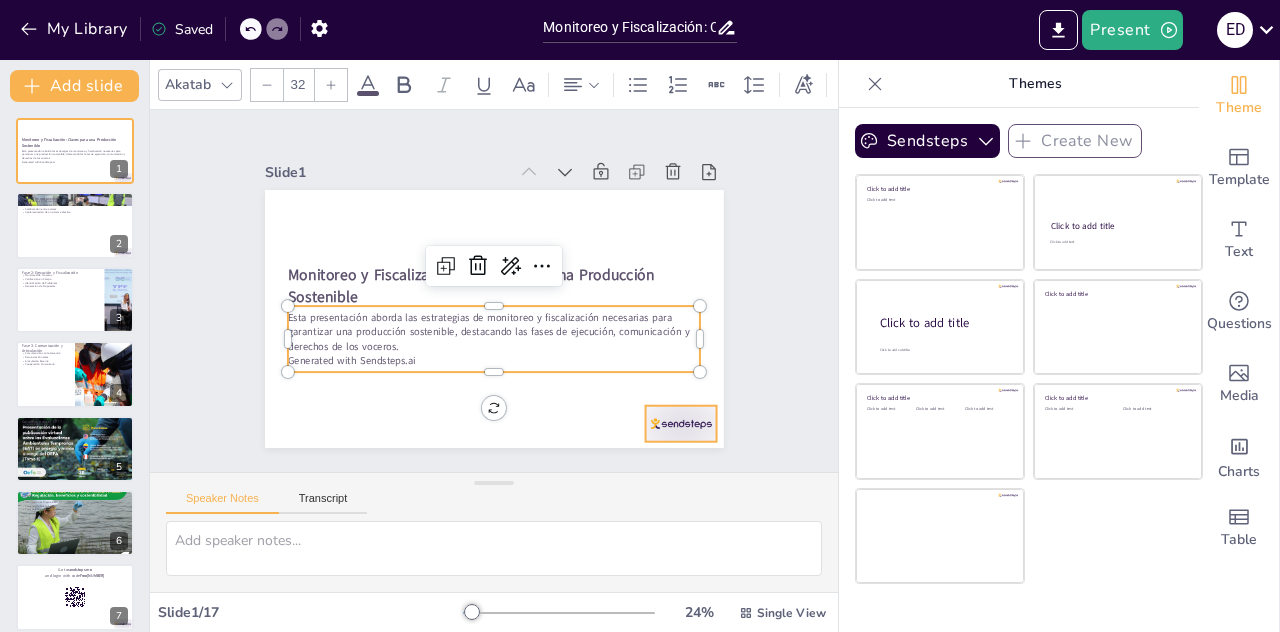 checkbox on "true" 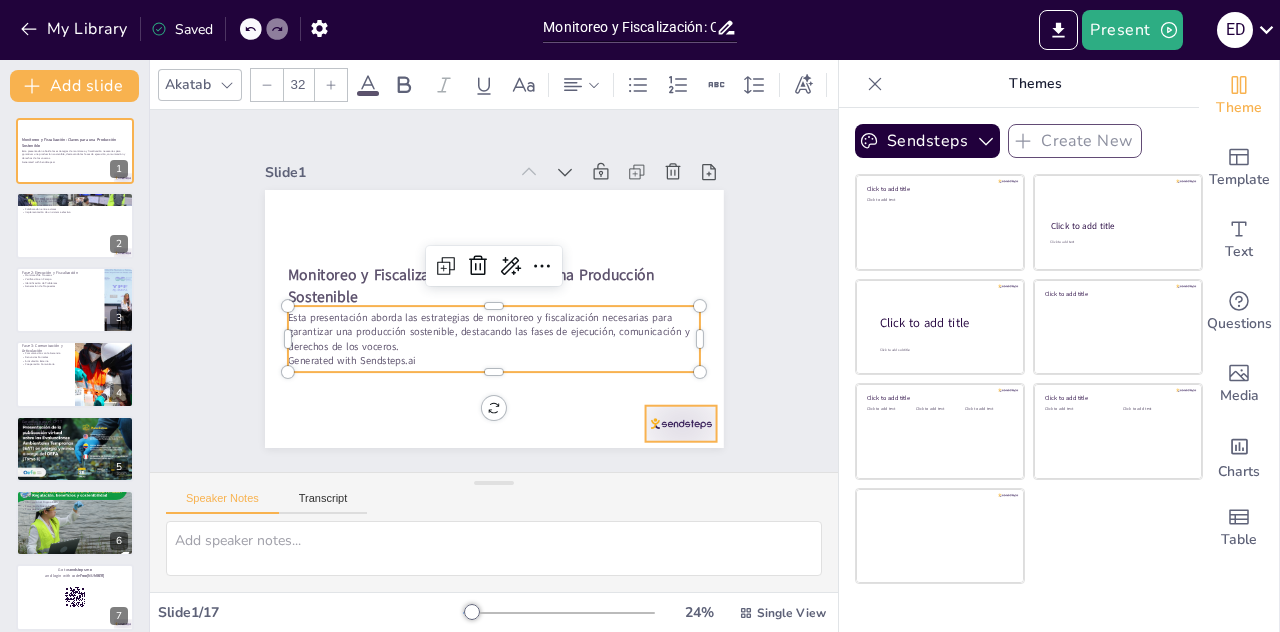 checkbox on "true" 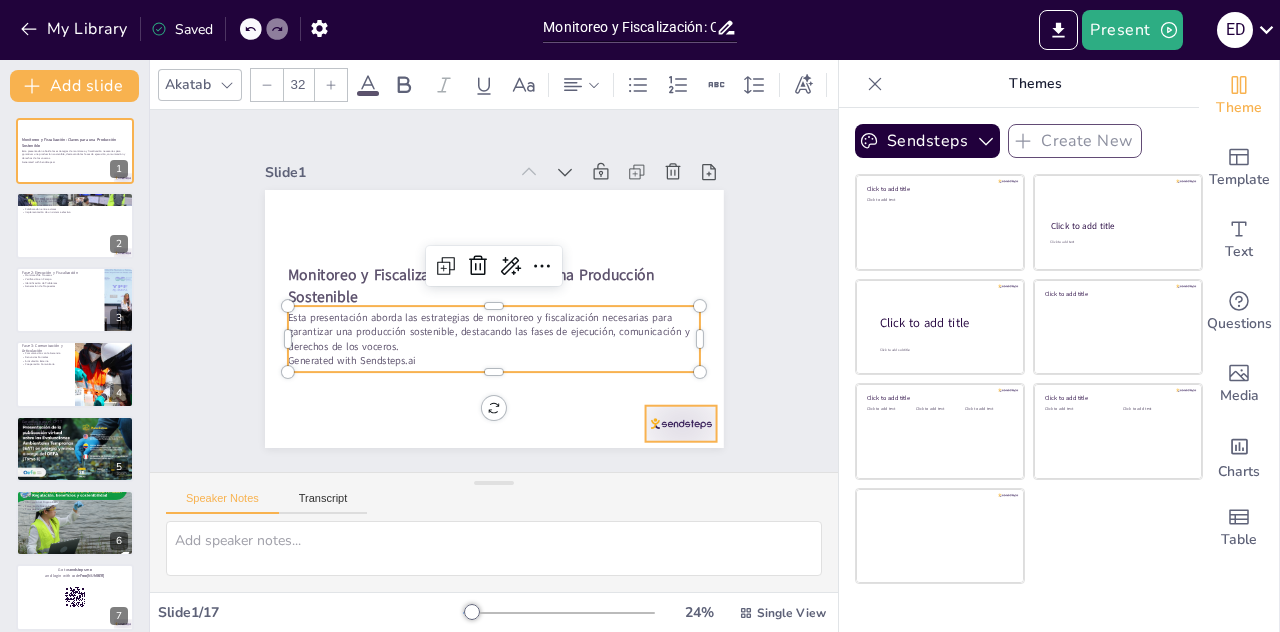 checkbox on "true" 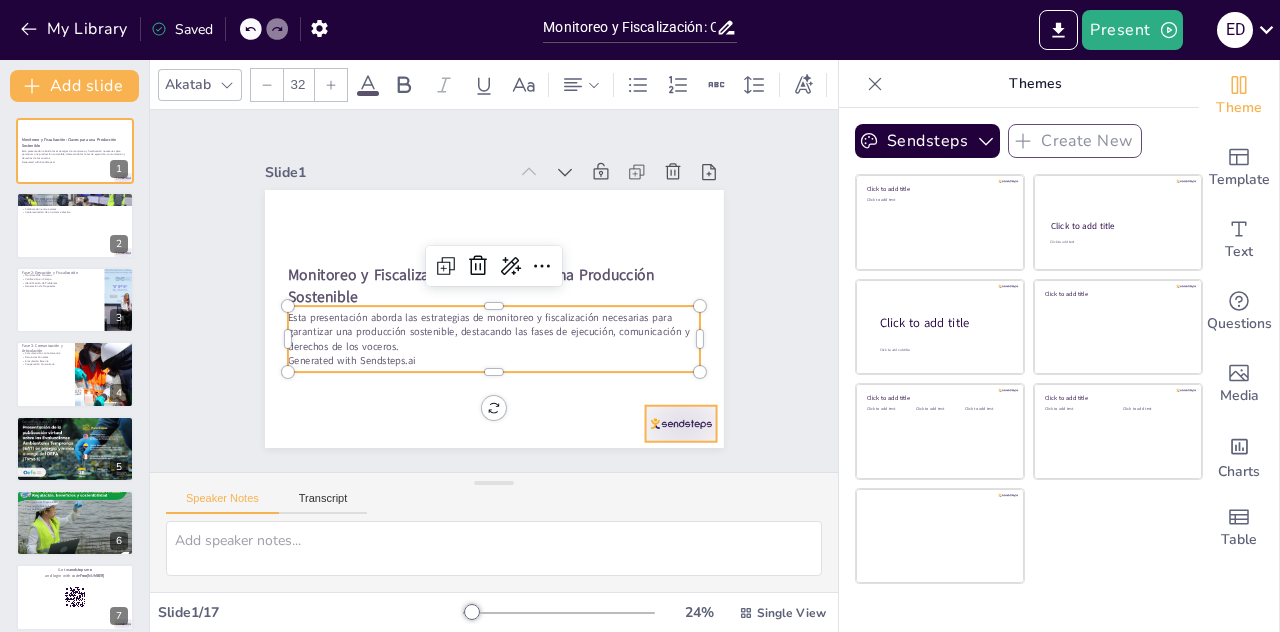 checkbox on "true" 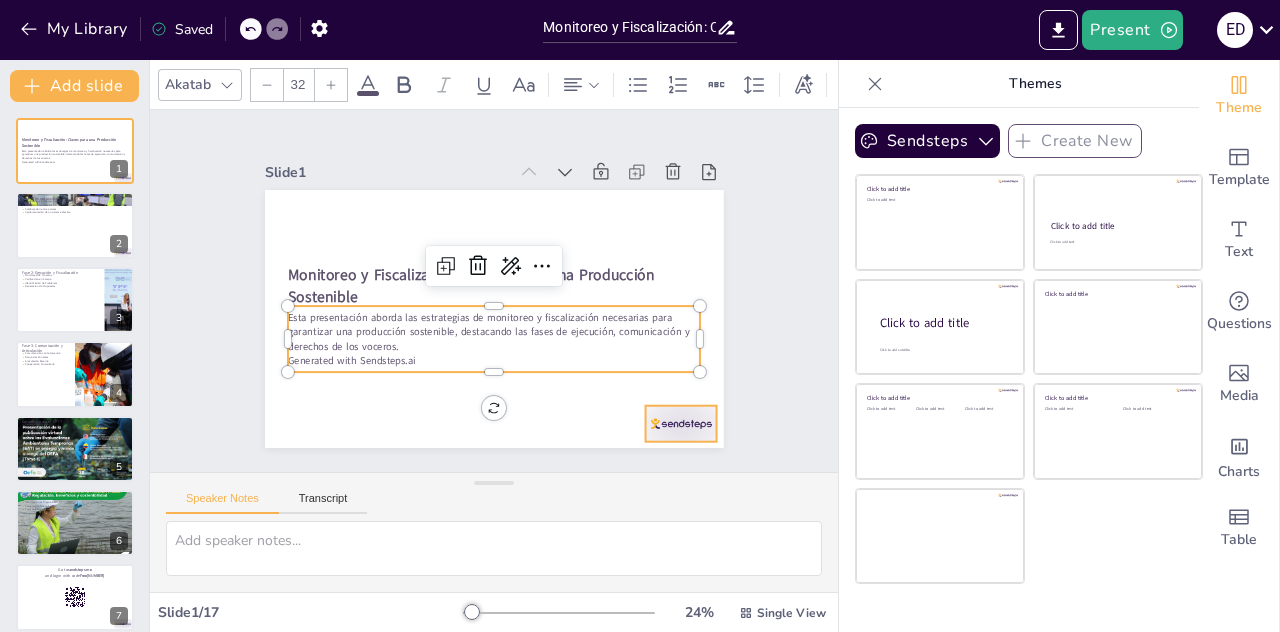 checkbox on "true" 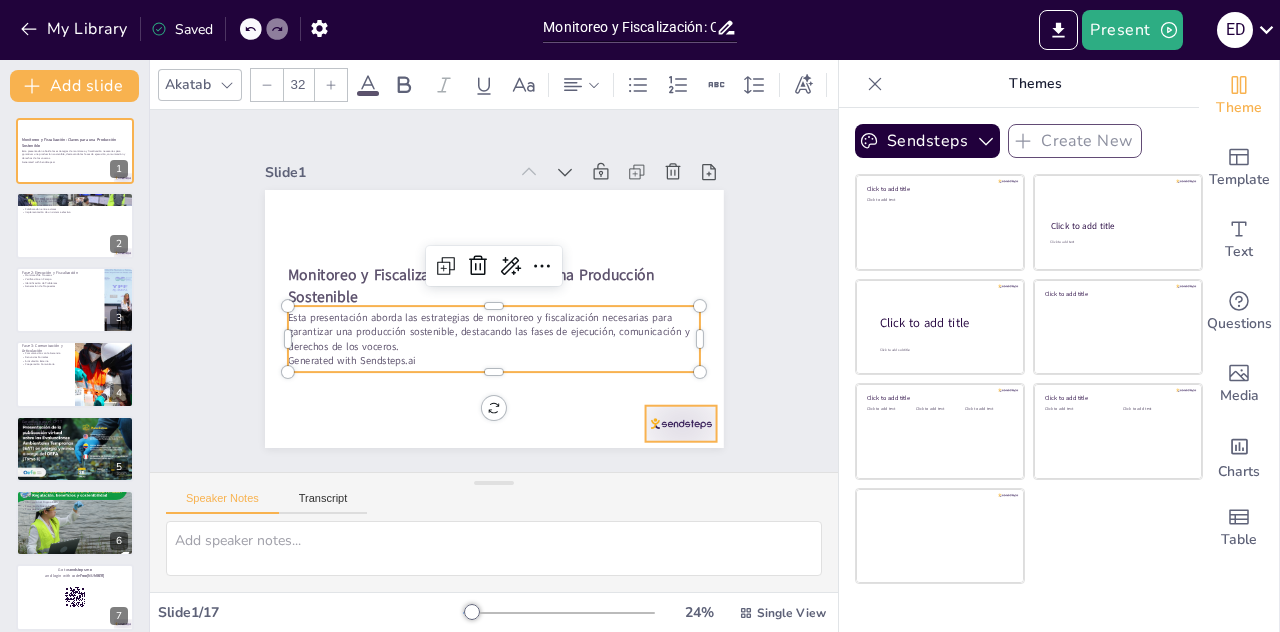 checkbox on "true" 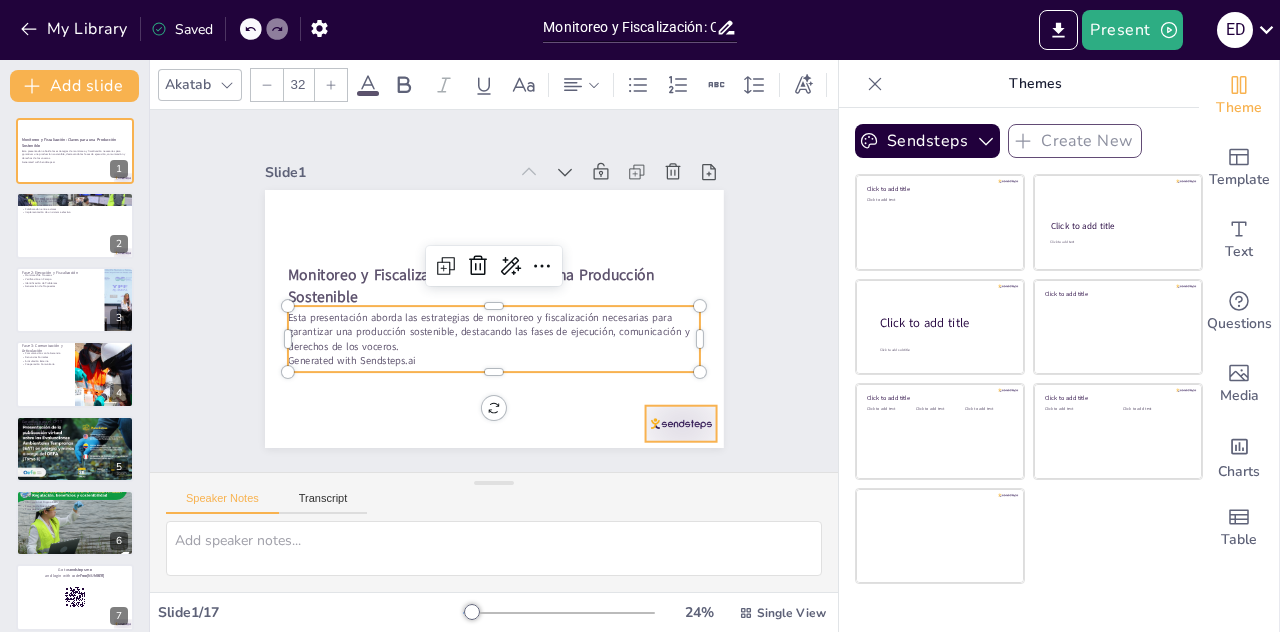 checkbox on "true" 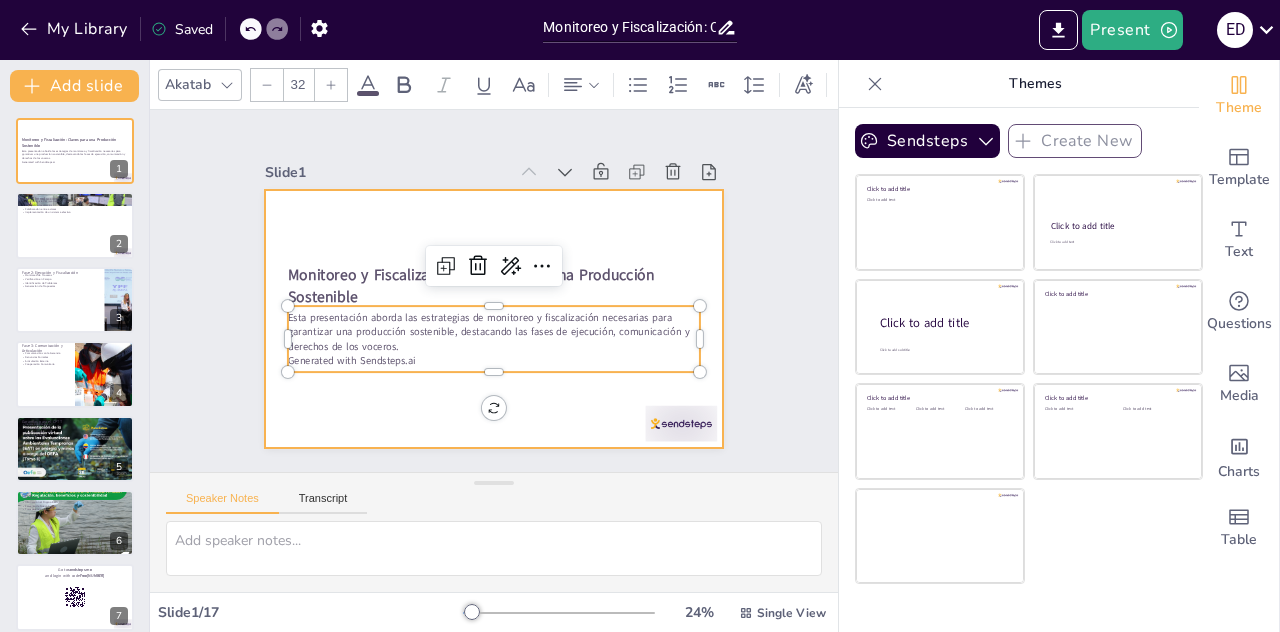 checkbox on "true" 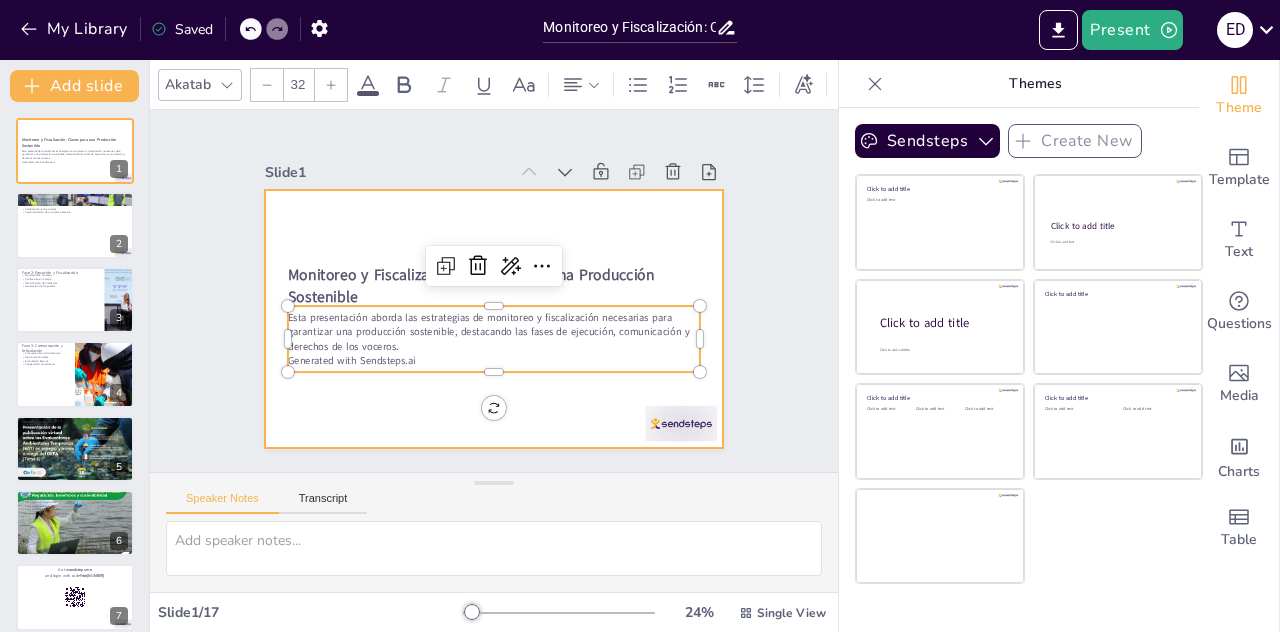 checkbox on "true" 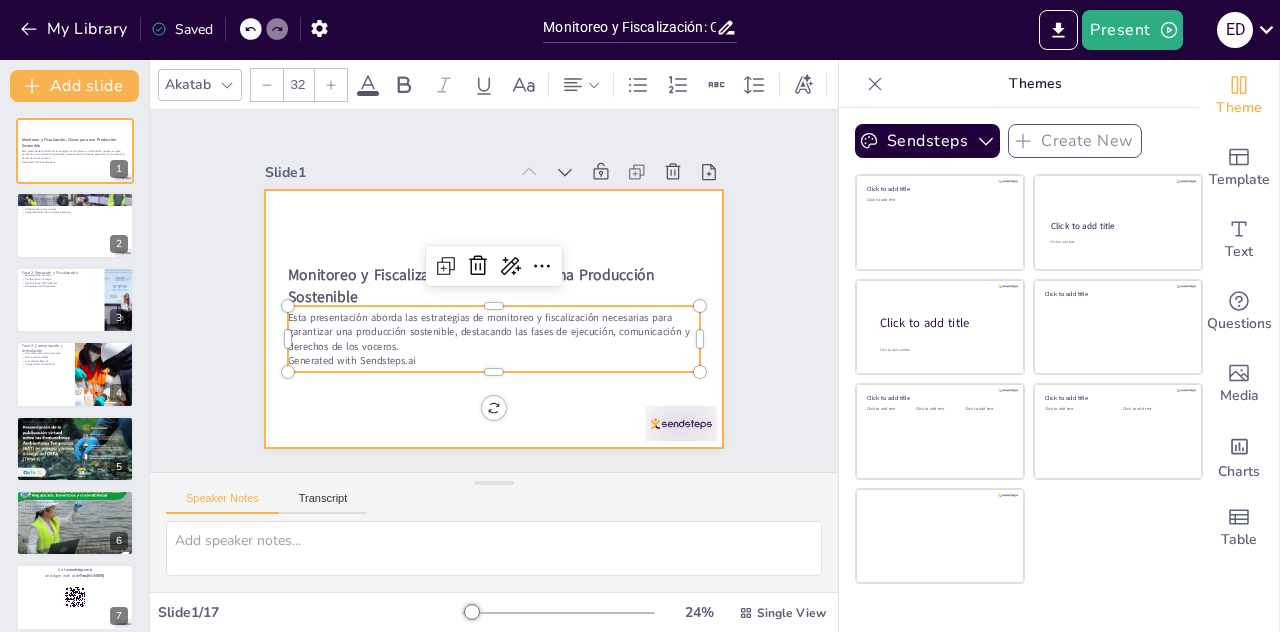 checkbox on "true" 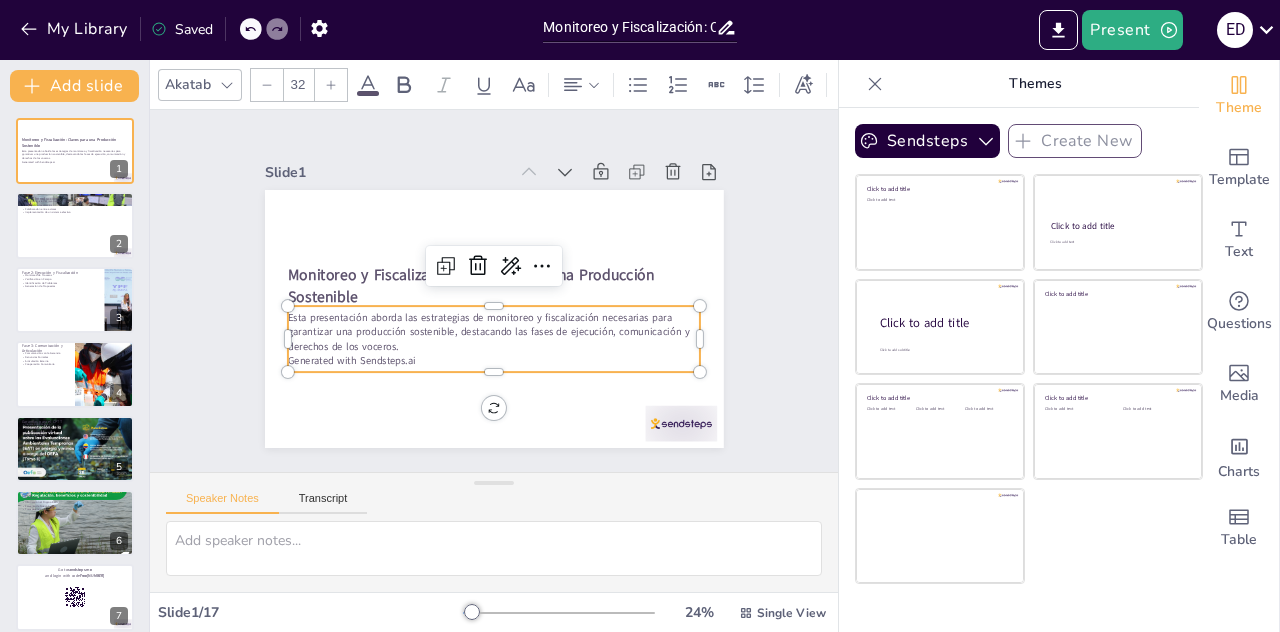 click on "Monitoreo y Fiscalización: Claves para una Producción Sostenible Esta presentación aborda las estrategias de monitoreo y fiscalización necesarias para garantizar una producción sostenible, destacando las fases de ejecución, comunicación y derechos de los voceros. Generated with Sendsteps.ai" at bounding box center [469, 305] 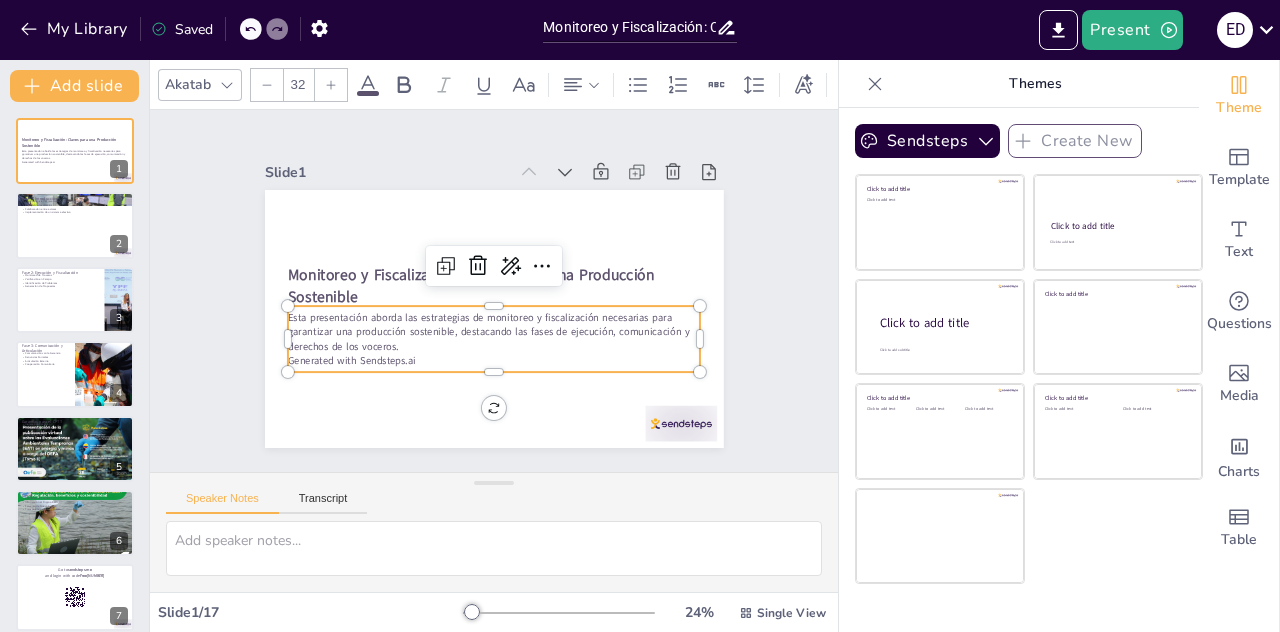 checkbox on "true" 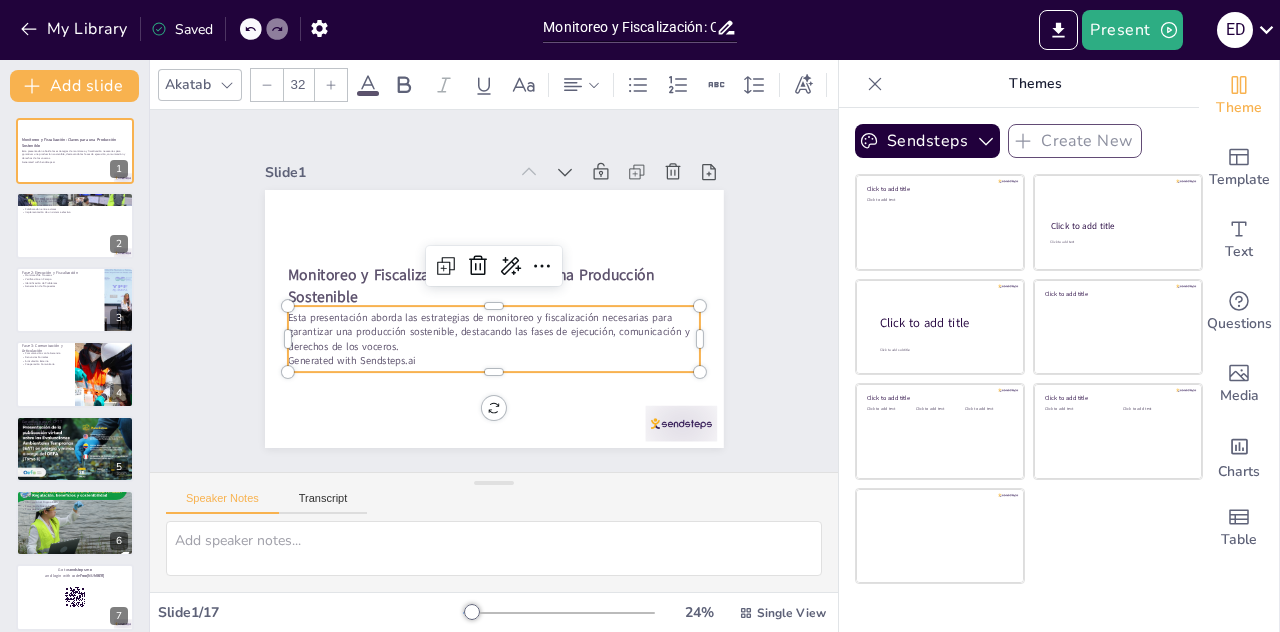 checkbox on "true" 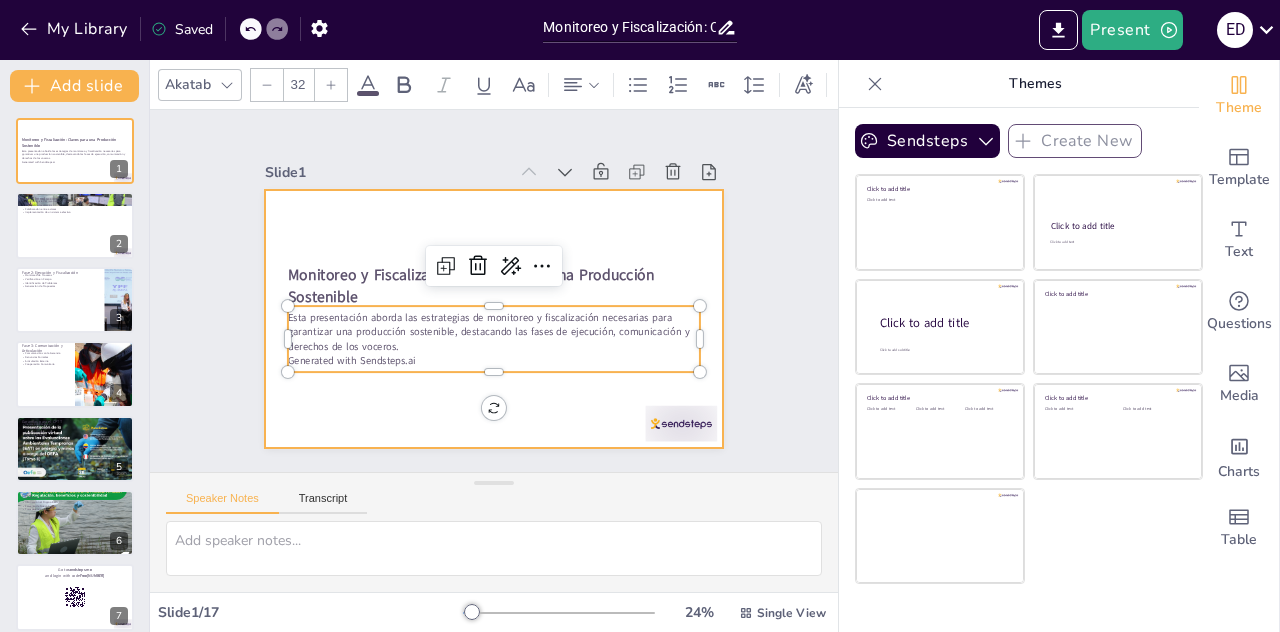 checkbox on "true" 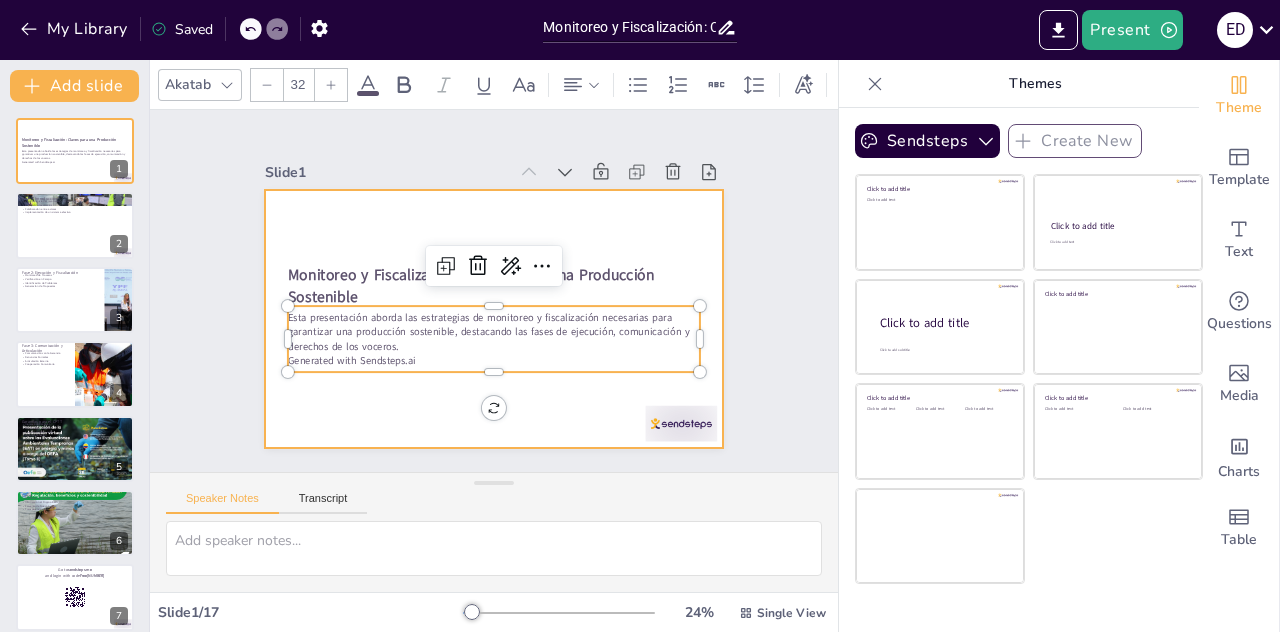 checkbox on "true" 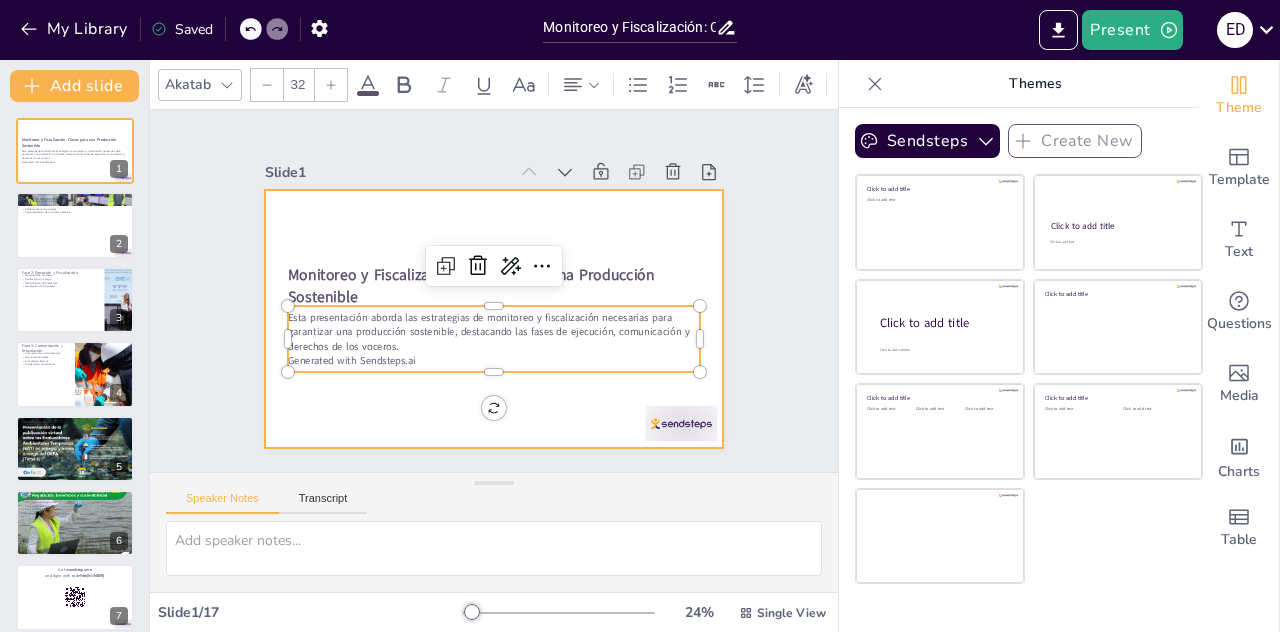 checkbox on "true" 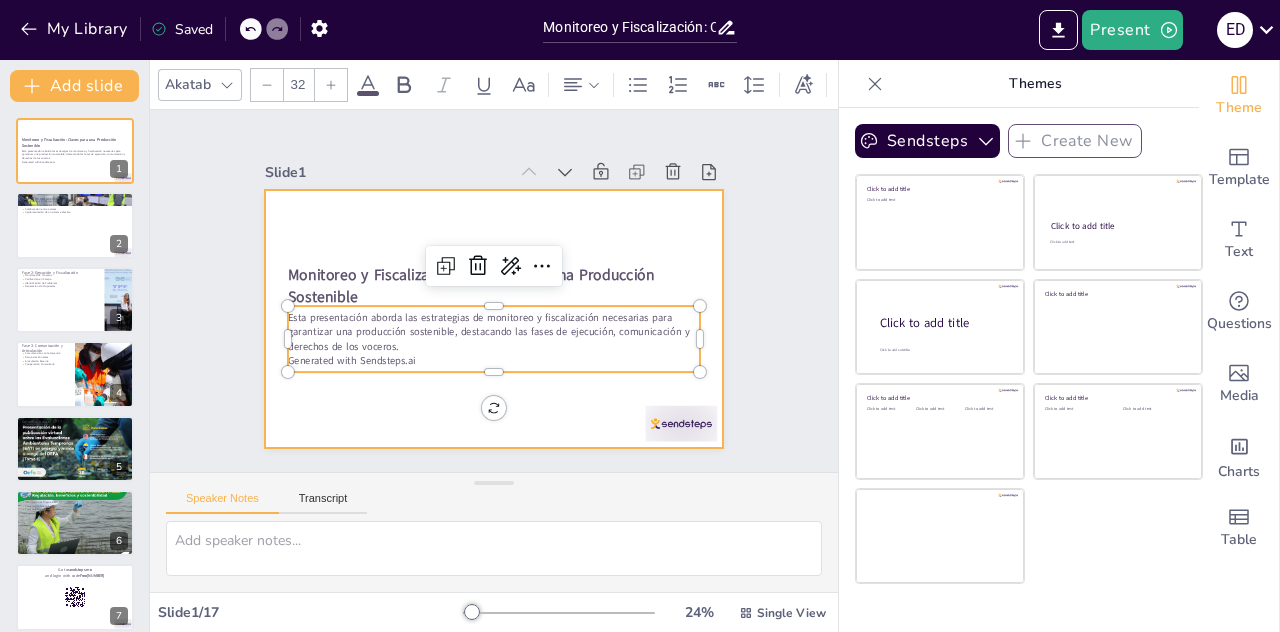 checkbox on "true" 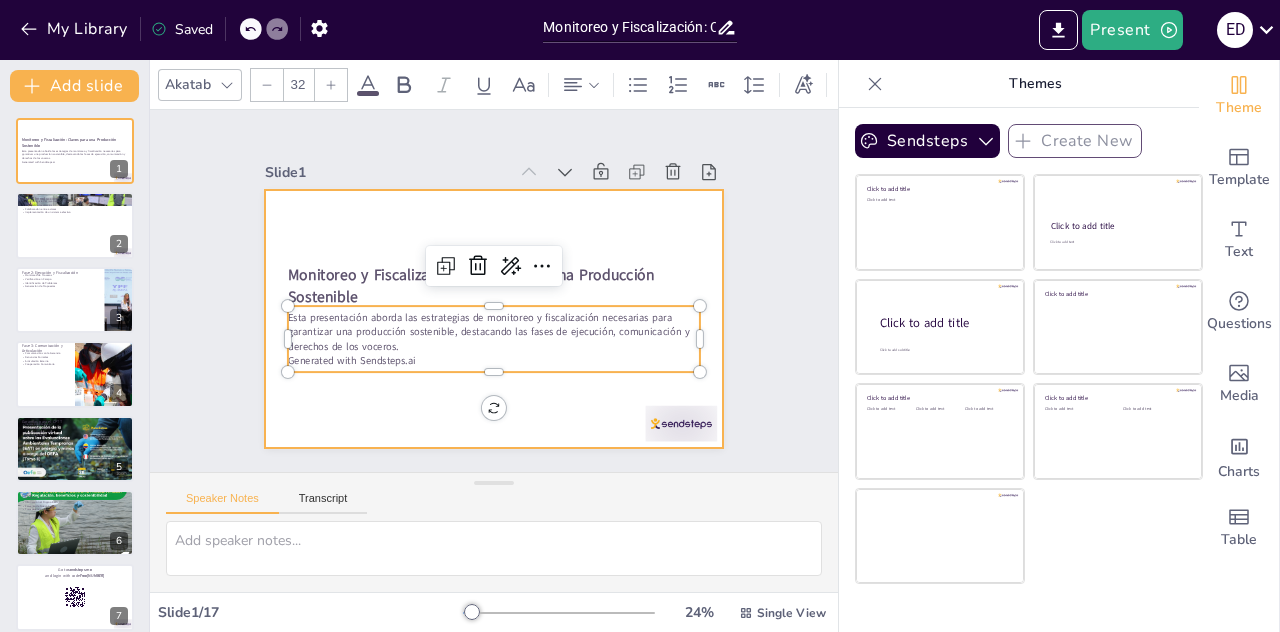 checkbox on "true" 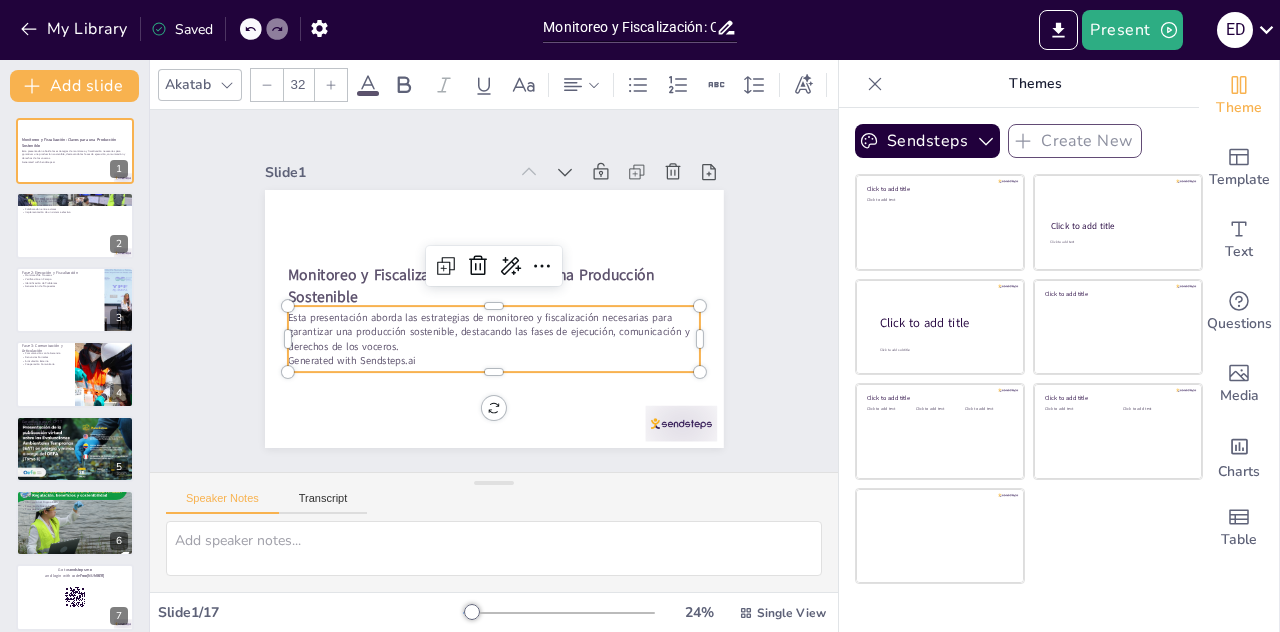 checkbox on "true" 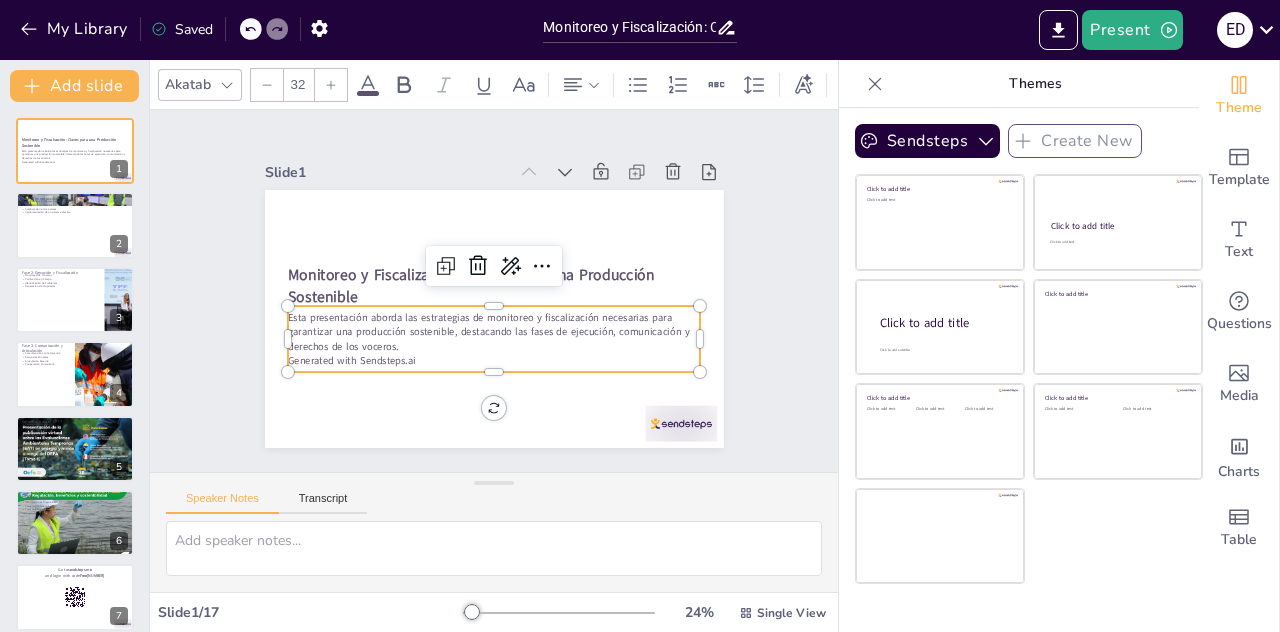 checkbox on "true" 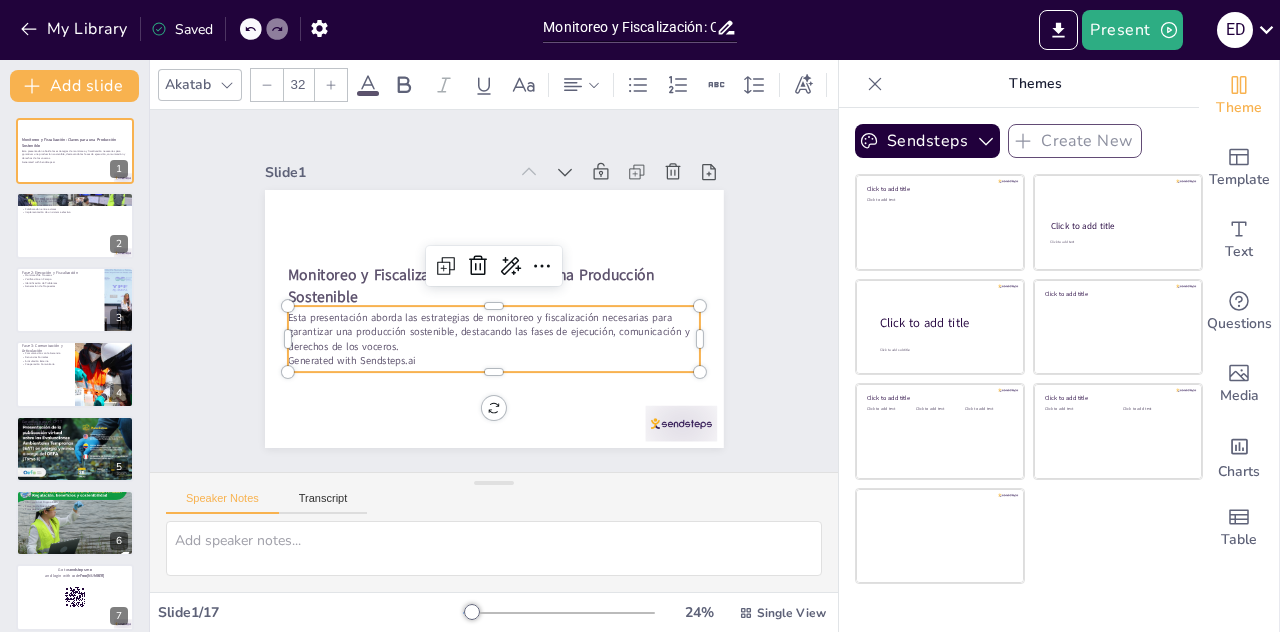 checkbox on "true" 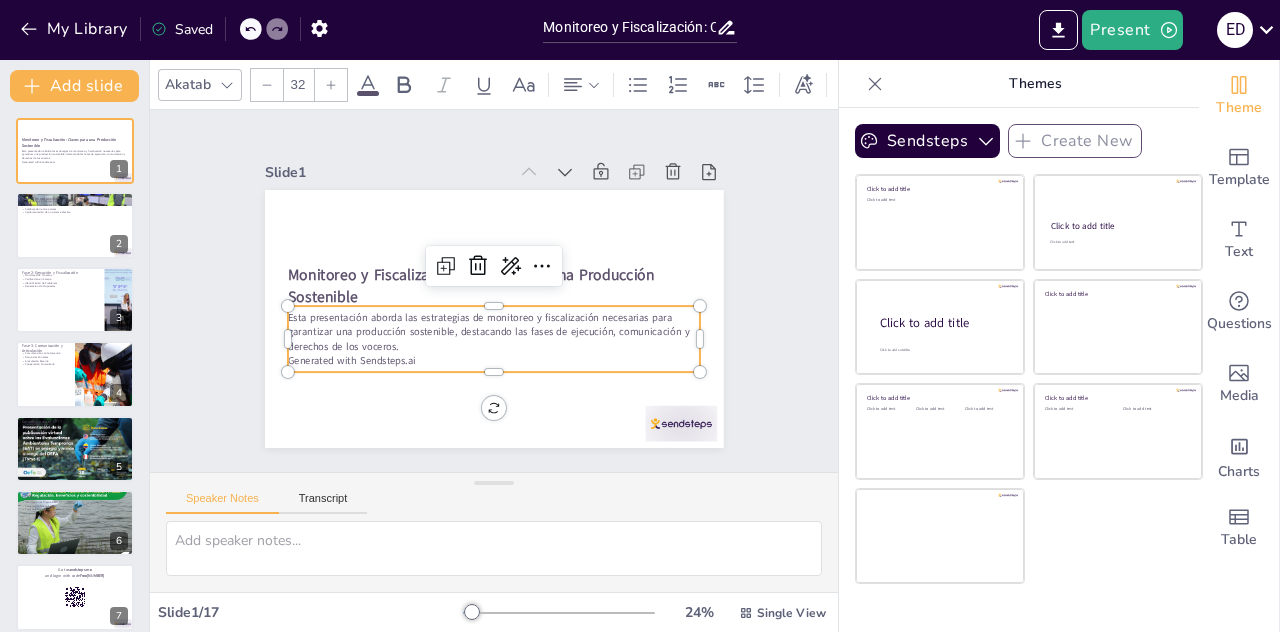 checkbox on "true" 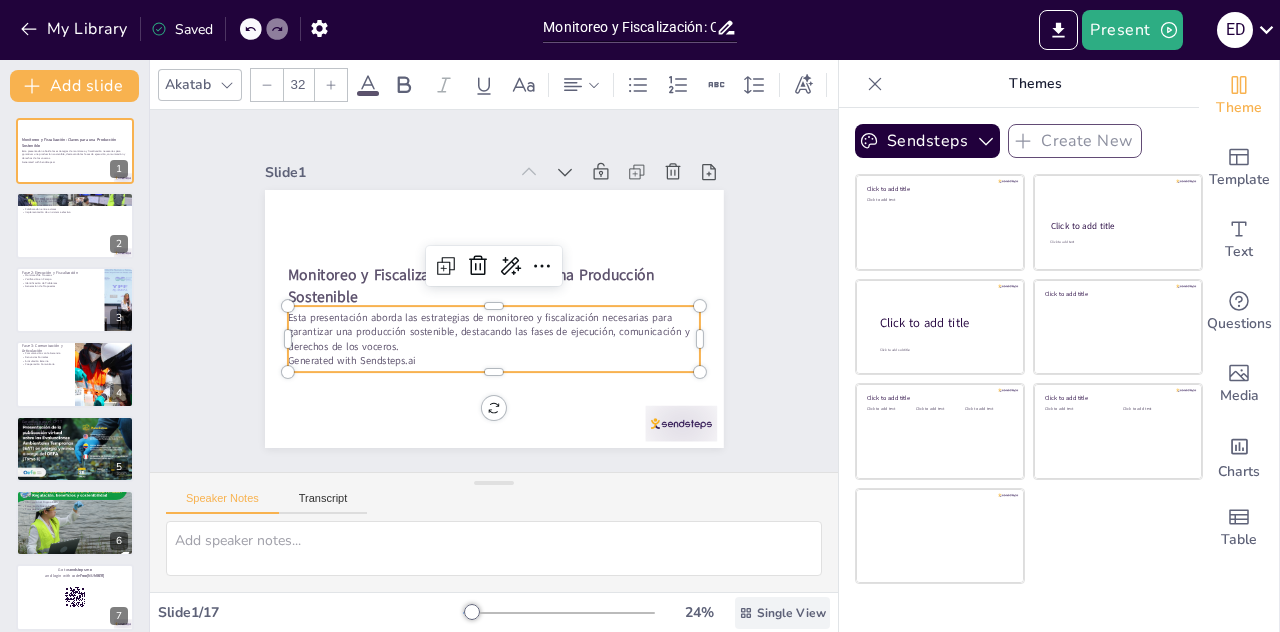click on "Single View" at bounding box center (791, 613) 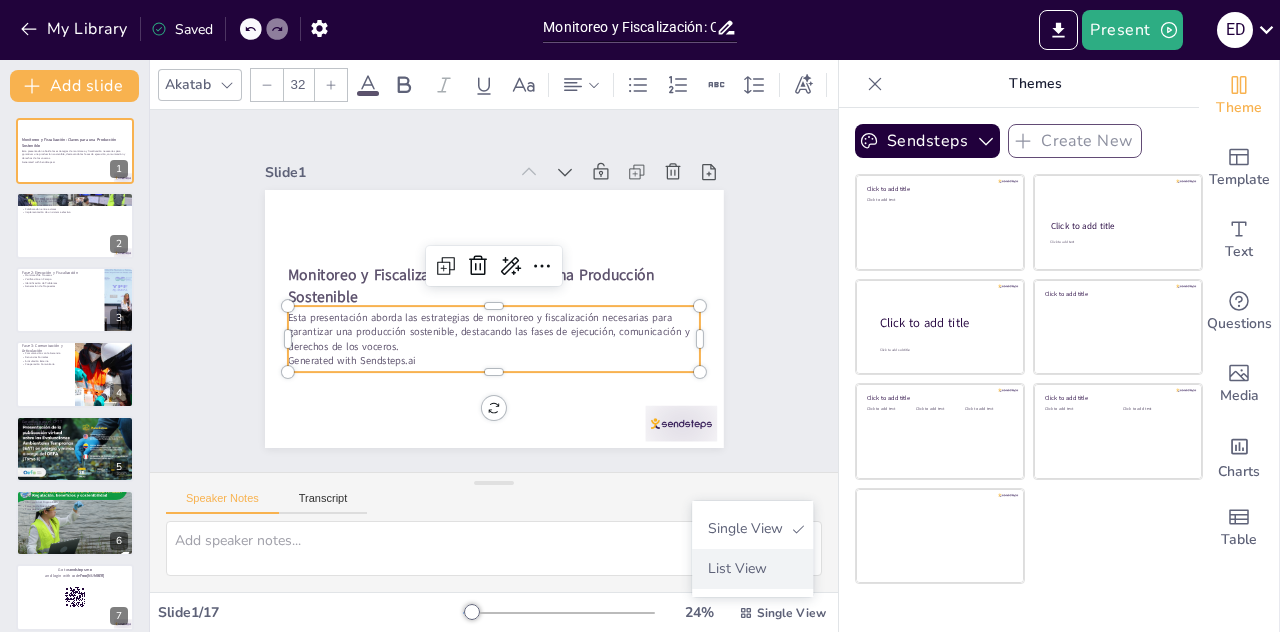 click on "List View" at bounding box center (752, 568) 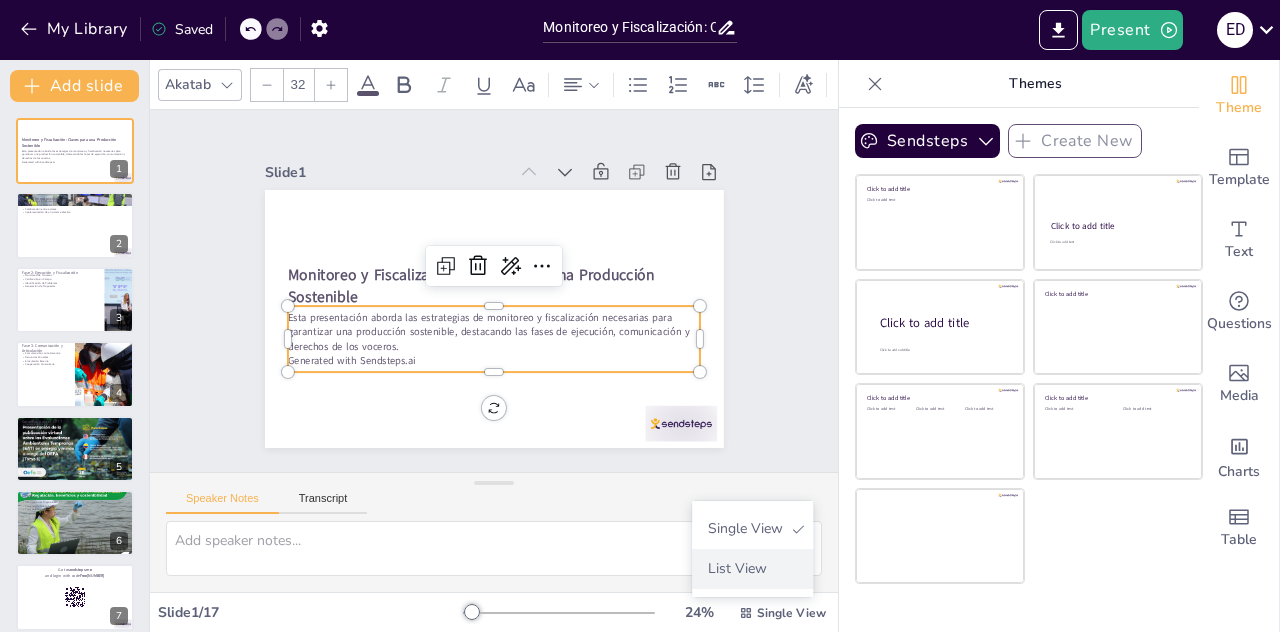 checkbox on "true" 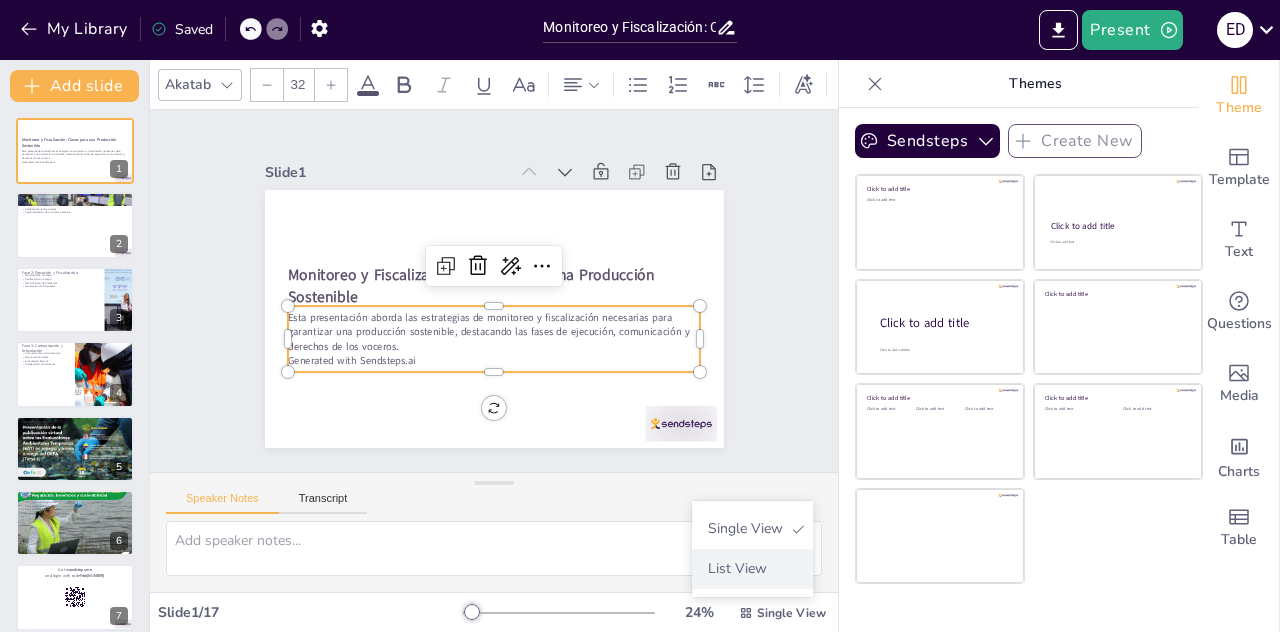 checkbox on "true" 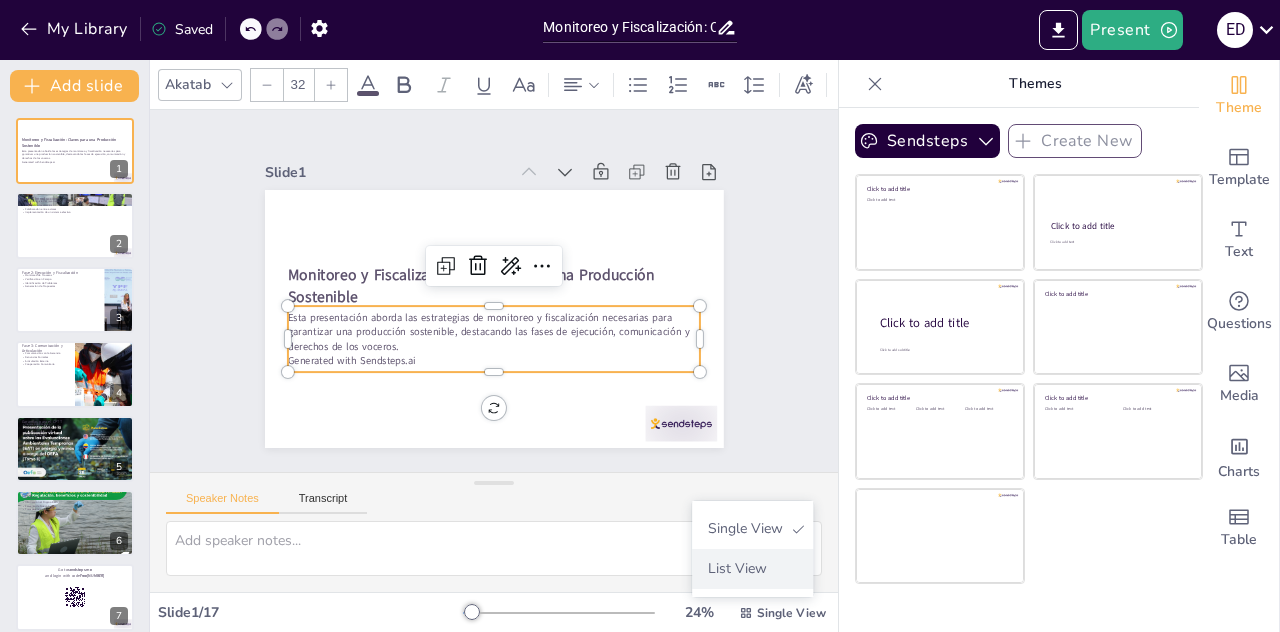 checkbox on "true" 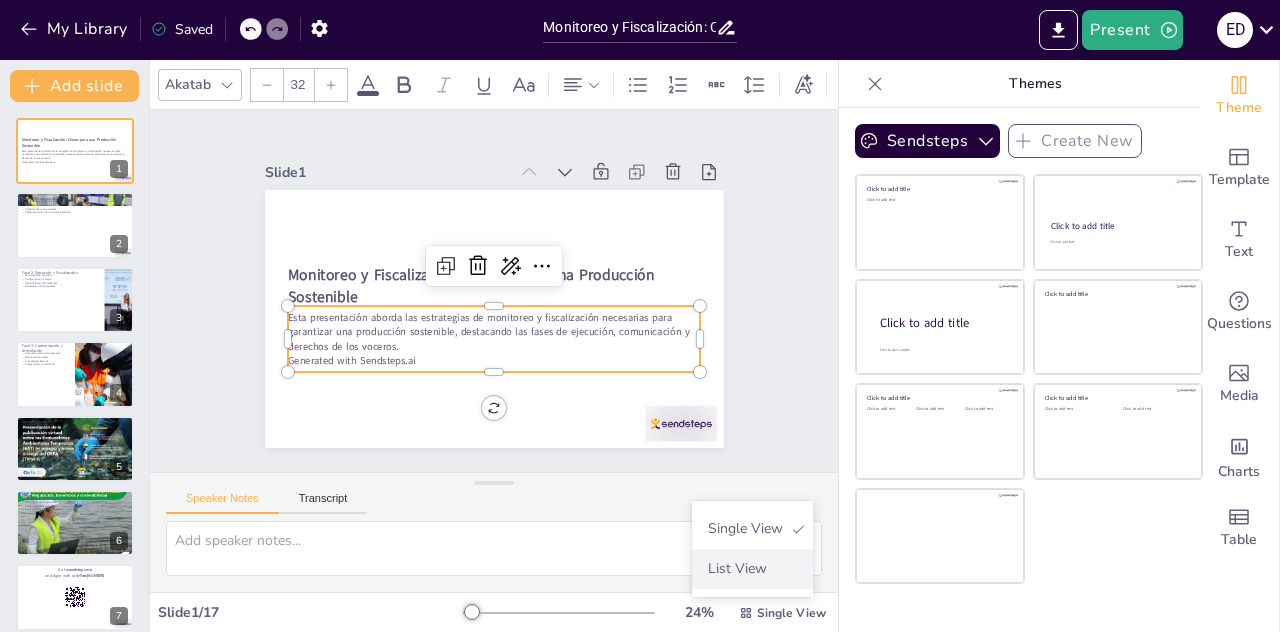 checkbox on "true" 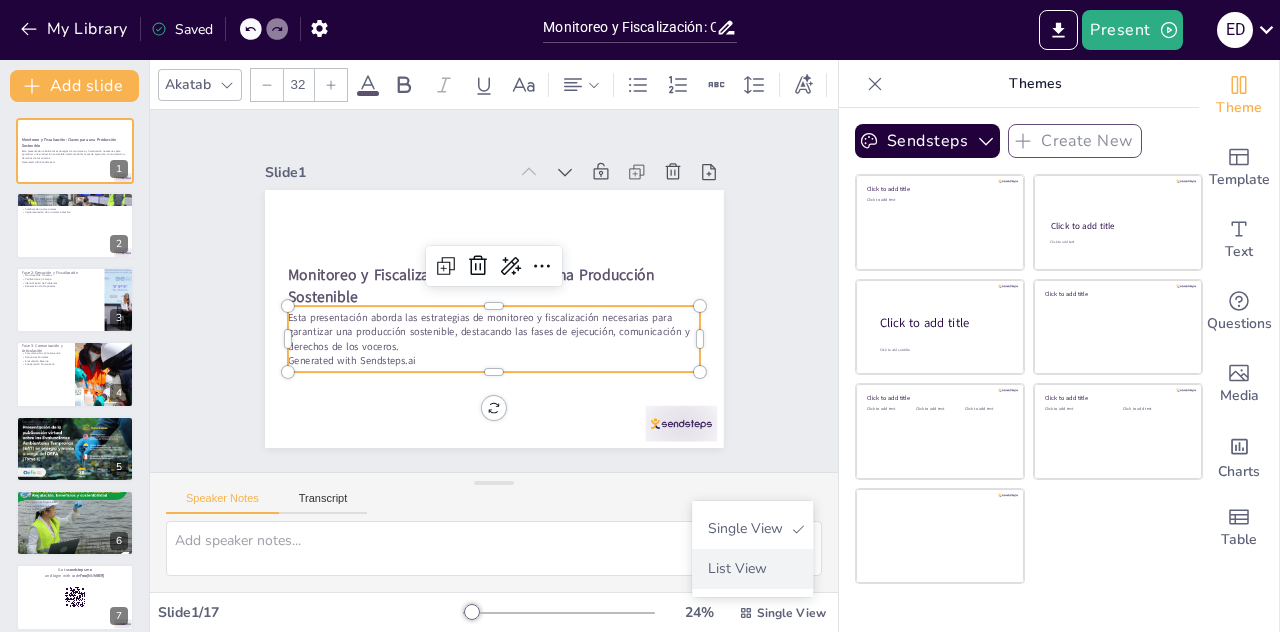 checkbox on "true" 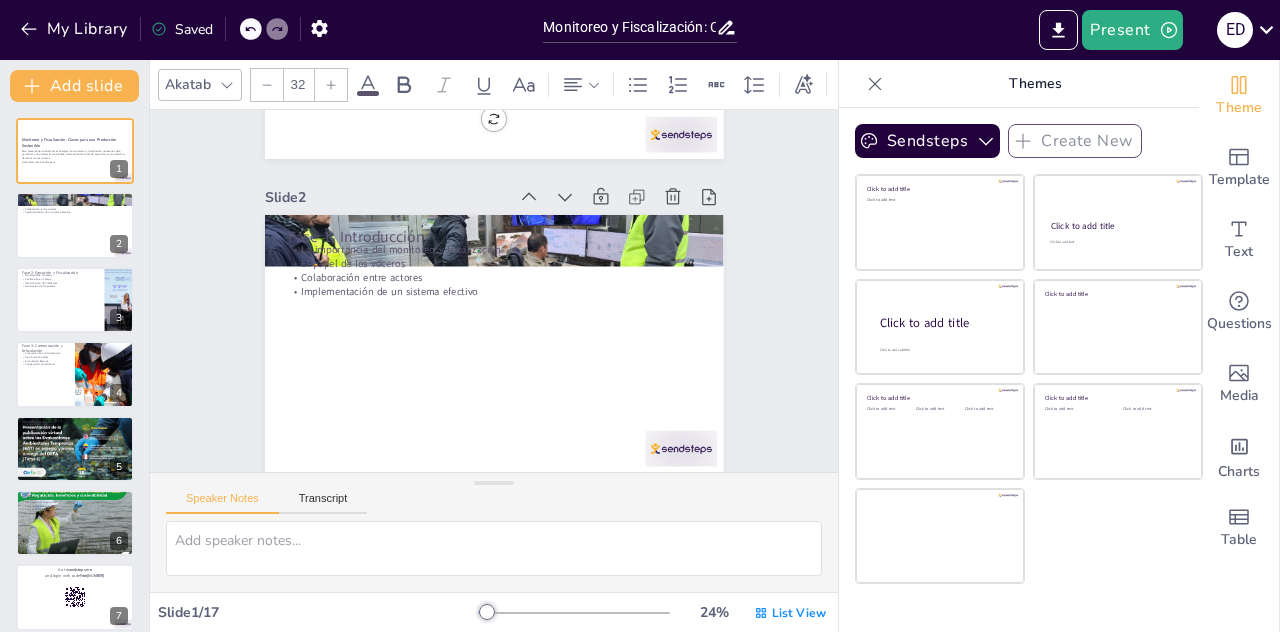 type on "La importancia del monitoreo y la fiscalización radica en su papel en la mejora continua de los procesos productivos. Esto asegura que los recursos se utilicen de manera eficiente y que se mantenga la transparencia en las operaciones.
Los voceros son esenciales en el proceso de monitoreo y fiscalización, ya que son quienes supervisan que se cumplan las normativas y procedimientos establecidos. Su función es vital para garantizar la efectividad del sistema.
La colaboración entre los diferentes actores involucrados es crucial para el éxito del monitoreo y fiscalización. Esto fomenta un ambiente de trabajo en equipo y mejora los resultados generales.
La implementación de un sistema de monitoreo efectivo no solo aumenta la productividad, sino que también contribuye a un ambiente laboral más justo. Esto es fundamental para el desarrollo sostenible de la organización." 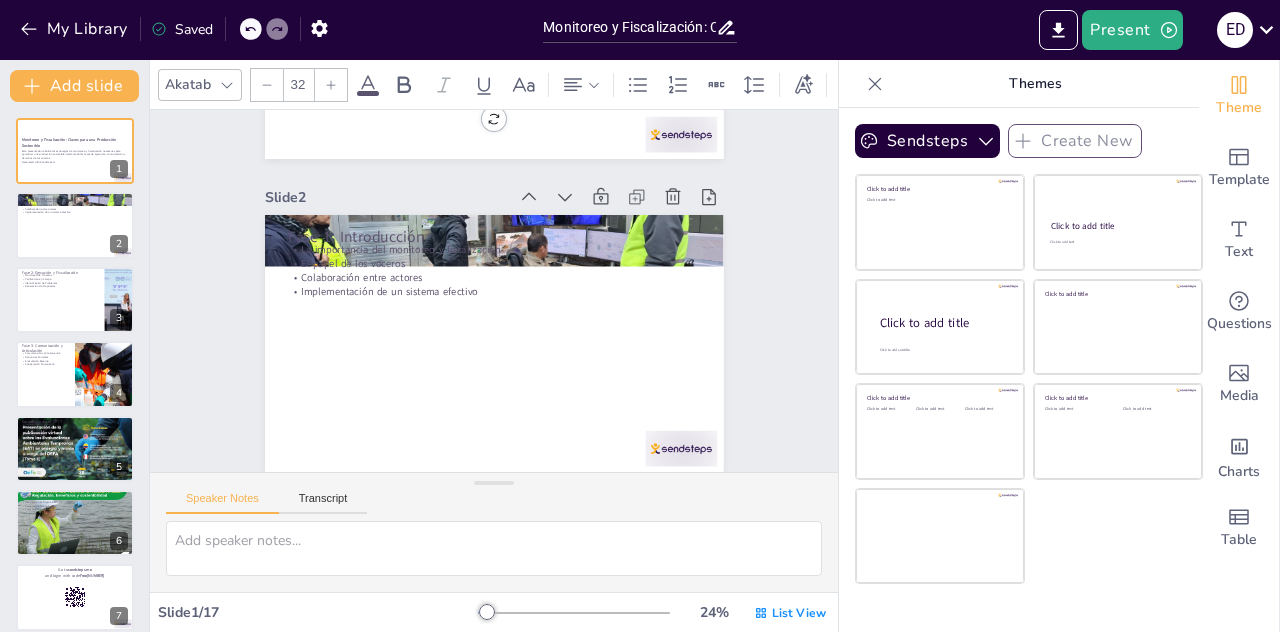 checkbox on "true" 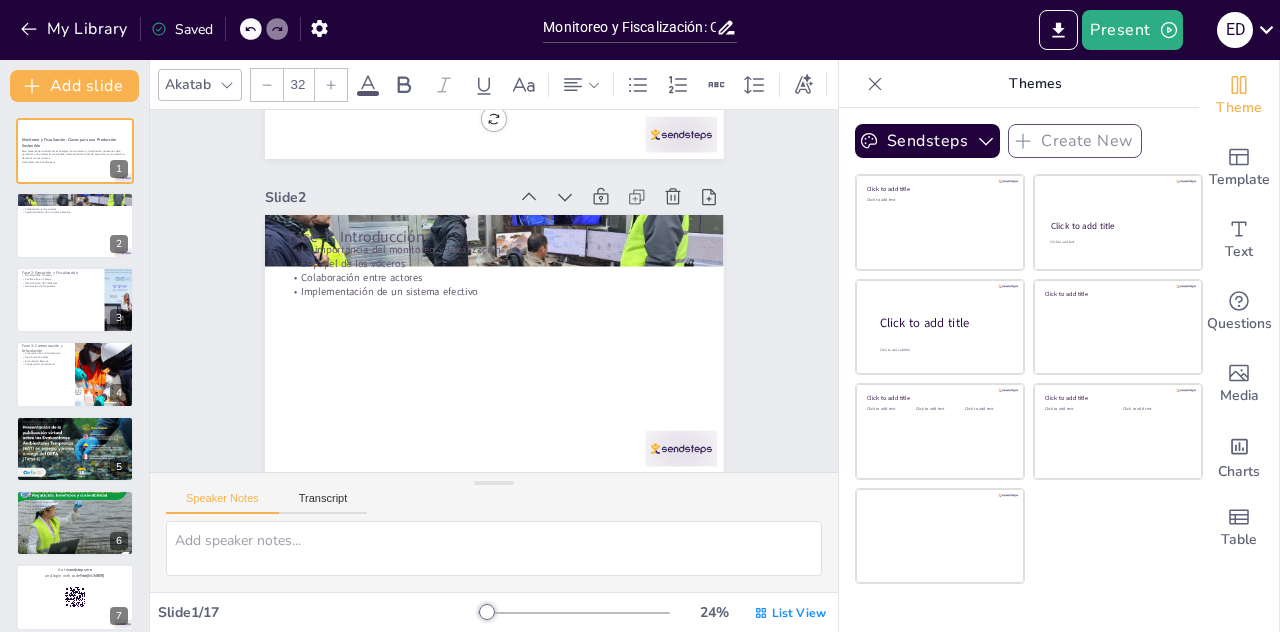 checkbox on "true" 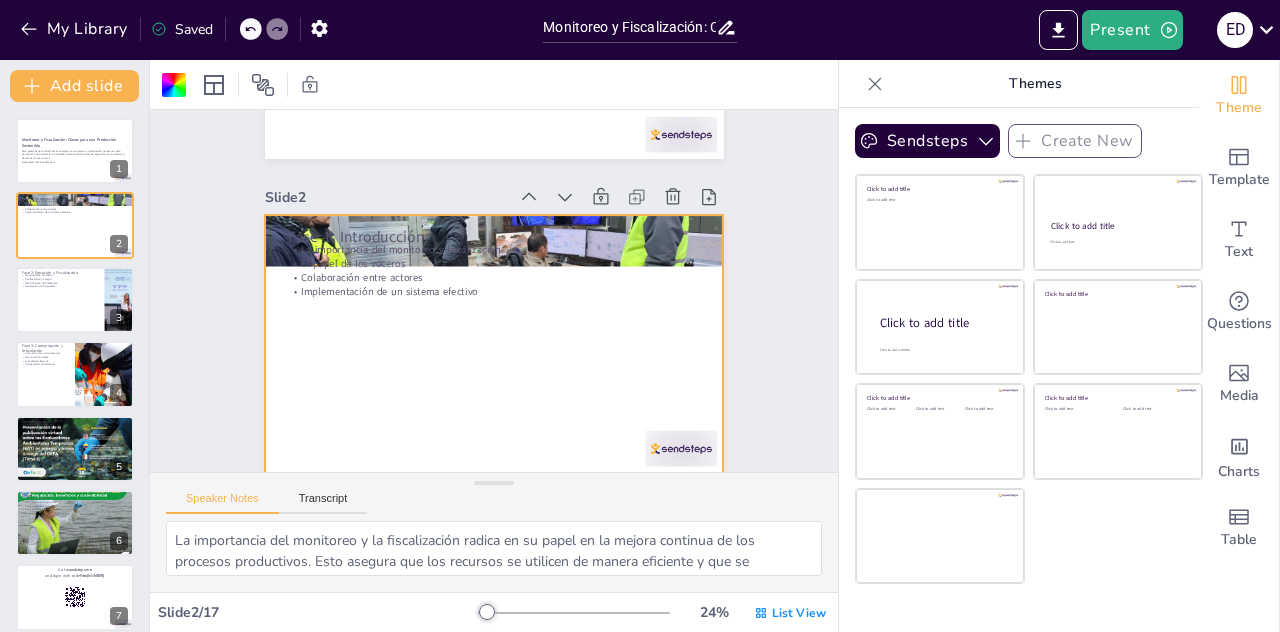 checkbox on "true" 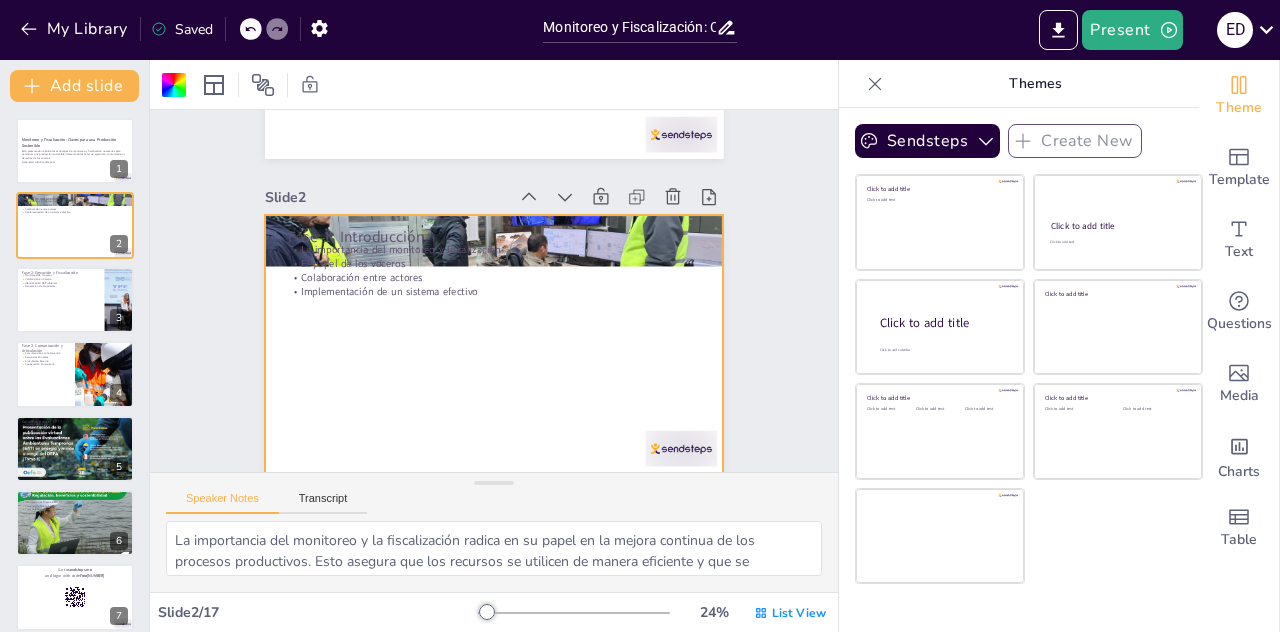 checkbox on "true" 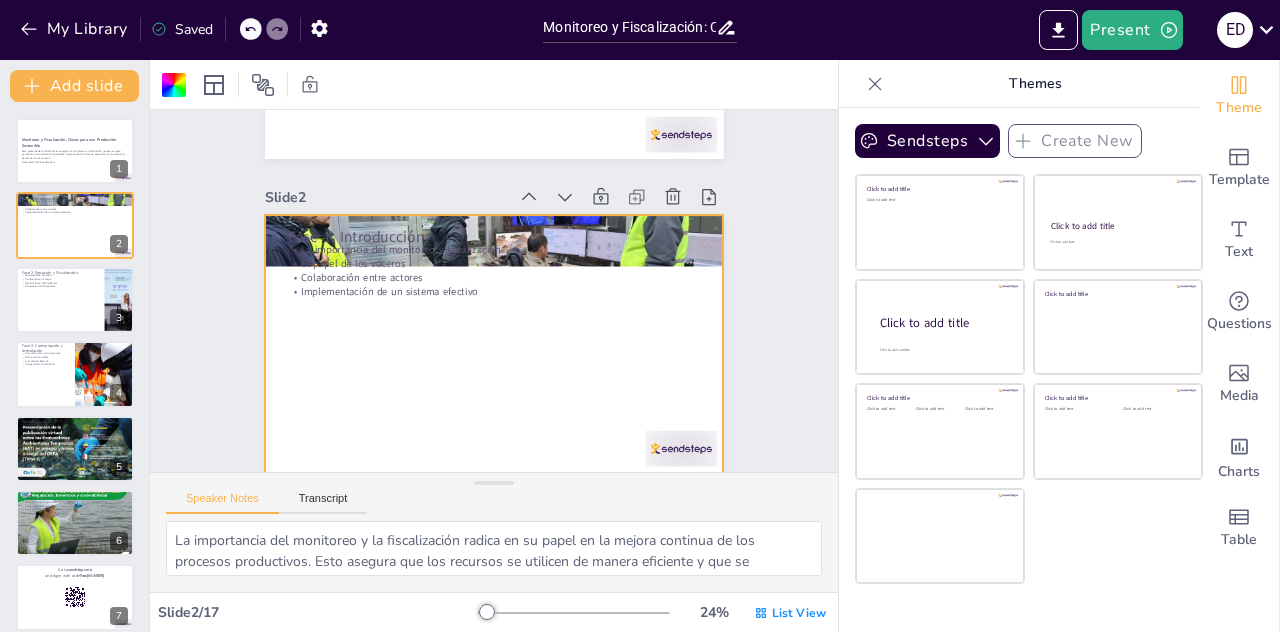 checkbox on "true" 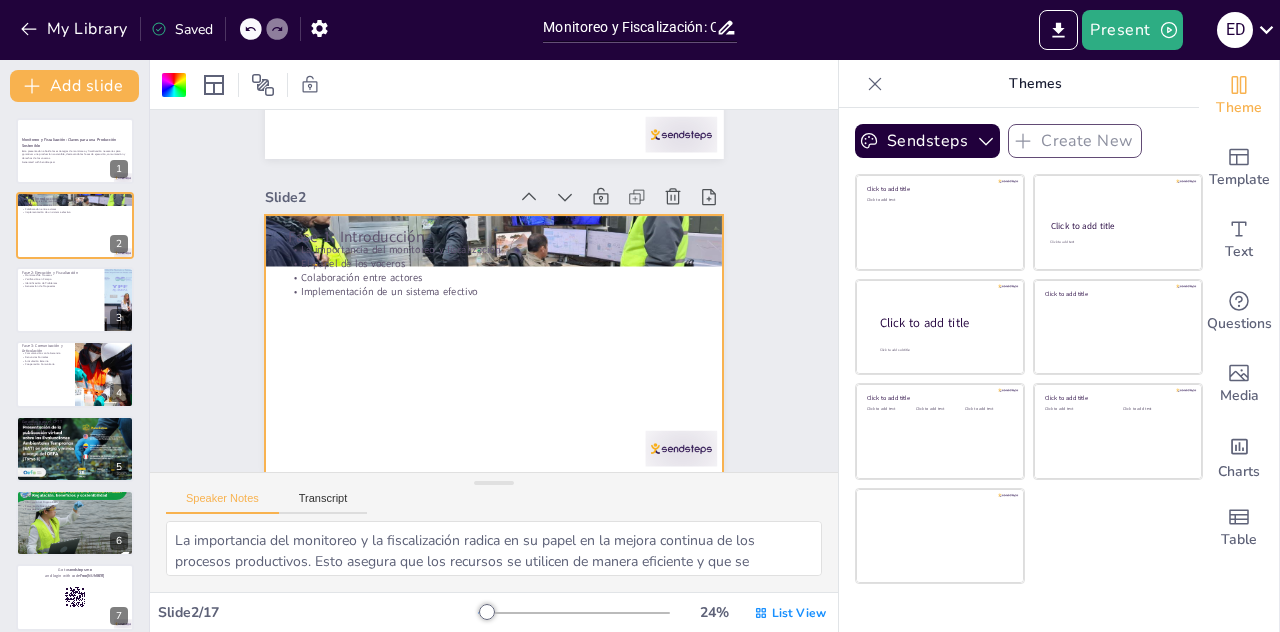 checkbox on "true" 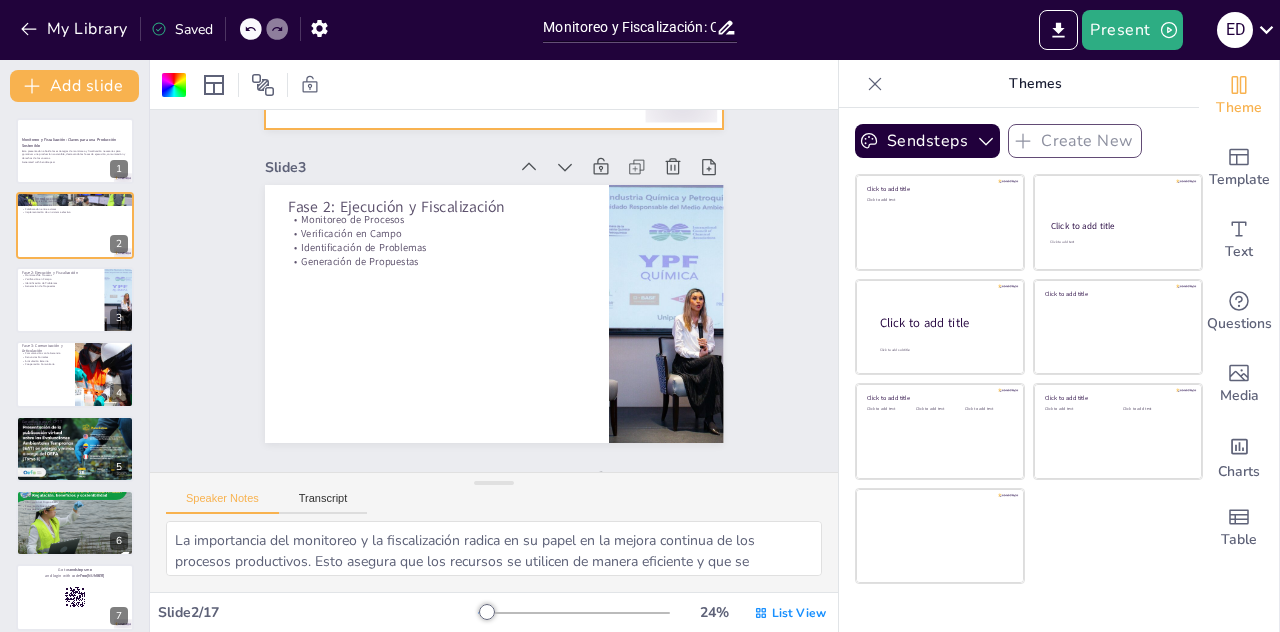 type on "El monitoreo de procesos es clave para asegurar que la producción se realice de acuerdo a los estándares establecidos. Los voceros deben tener acceso a la información relevante para llevar a cabo esta labor.
La verificación en campo permite a los voceros observar directamente las condiciones de trabajo y garantizar que se cumplan las normativas. Esto es esencial para la transparencia en el proceso productivo.
Identificar problemas en el proceso productivo es una de las funciones más importantes de los voceros. Esto les permite actuar rápidamente y proponer soluciones efectivas.
La generación de propuestas es fundamental para que los voceros informen sobre las decisiones que deben tomarse. Esto asegura que se realicen los correctivos necesarios para mejorar la producción." 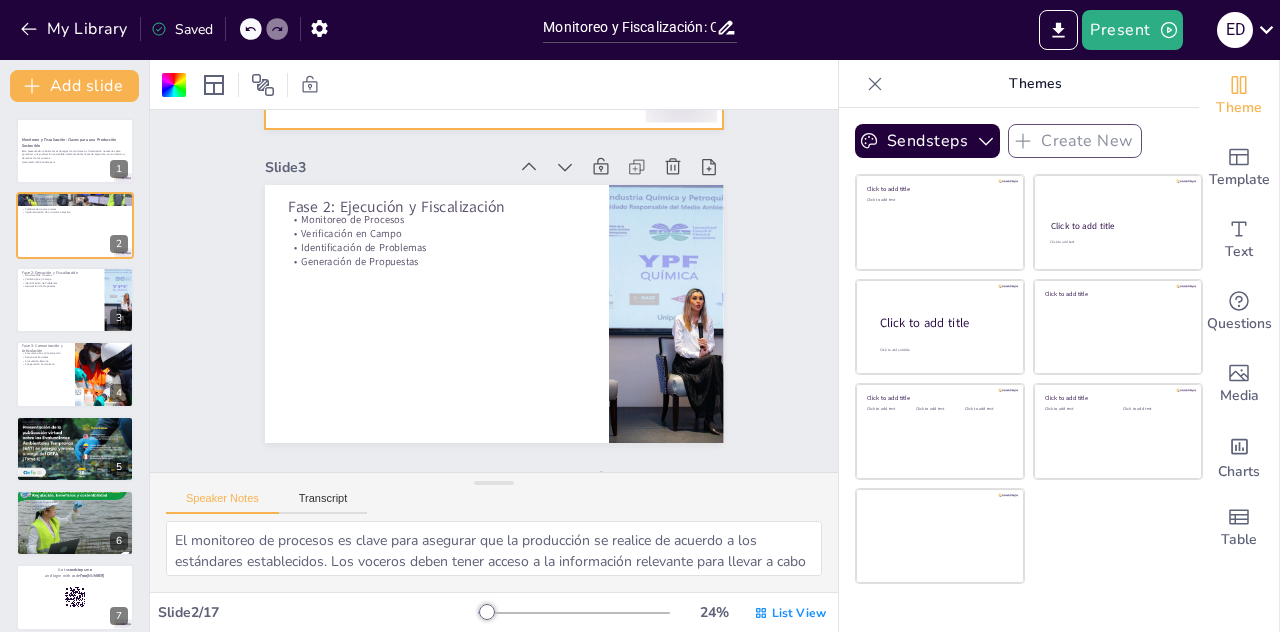 checkbox on "true" 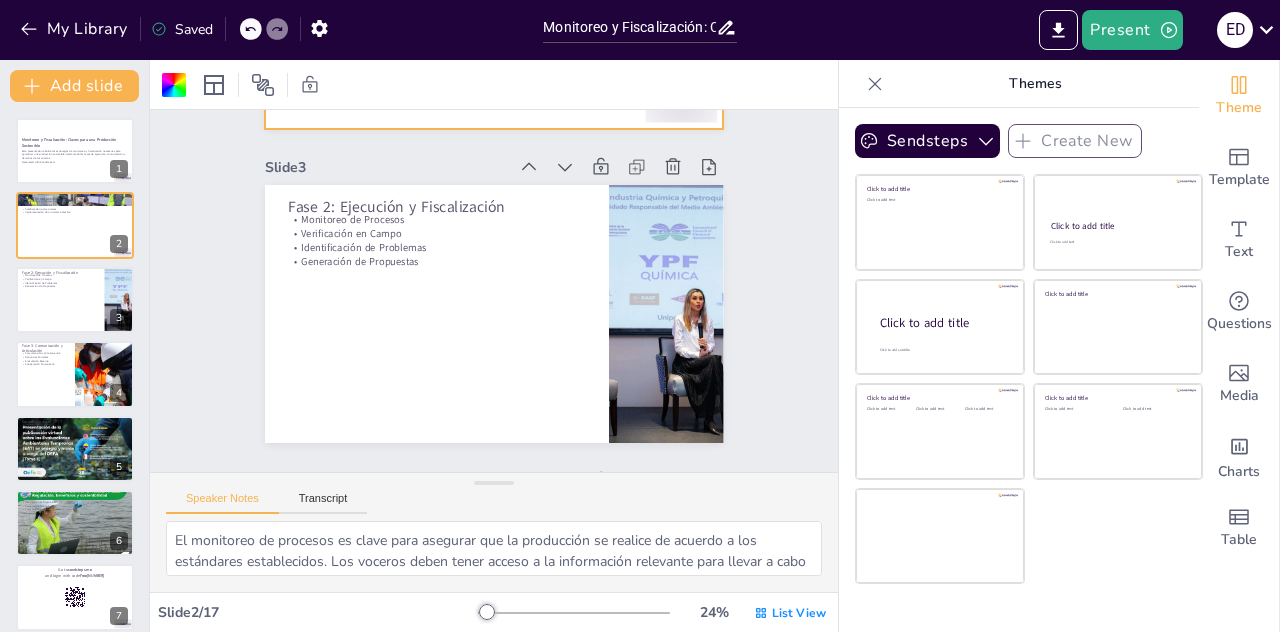 checkbox on "true" 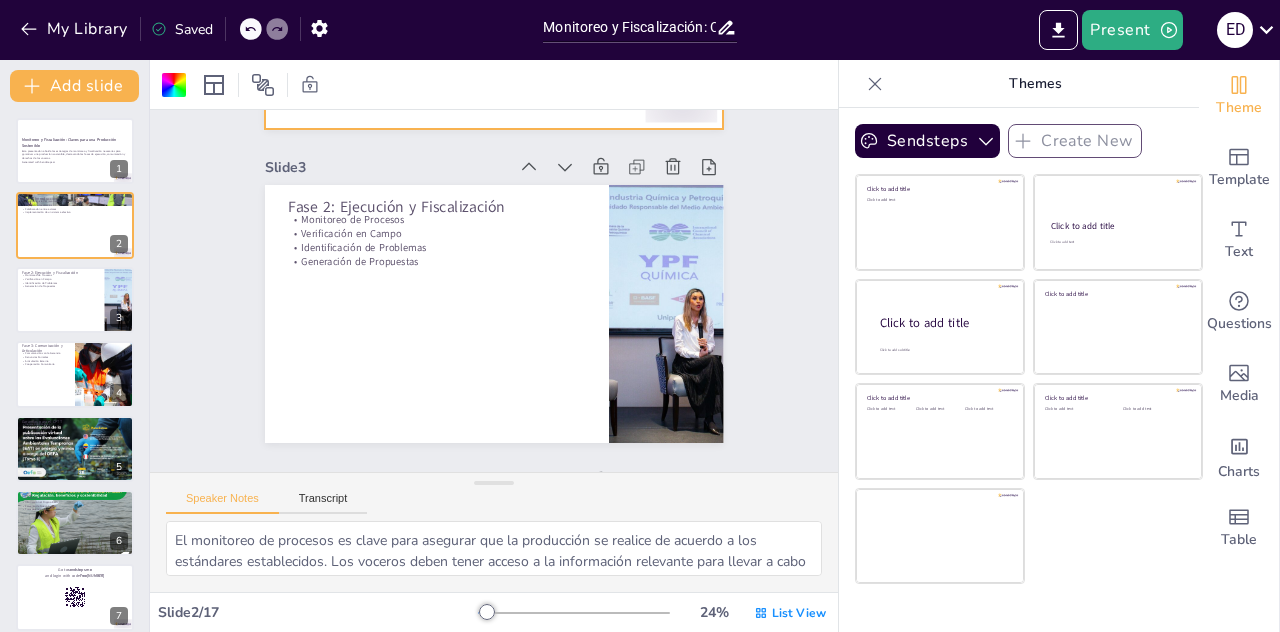 checkbox on "true" 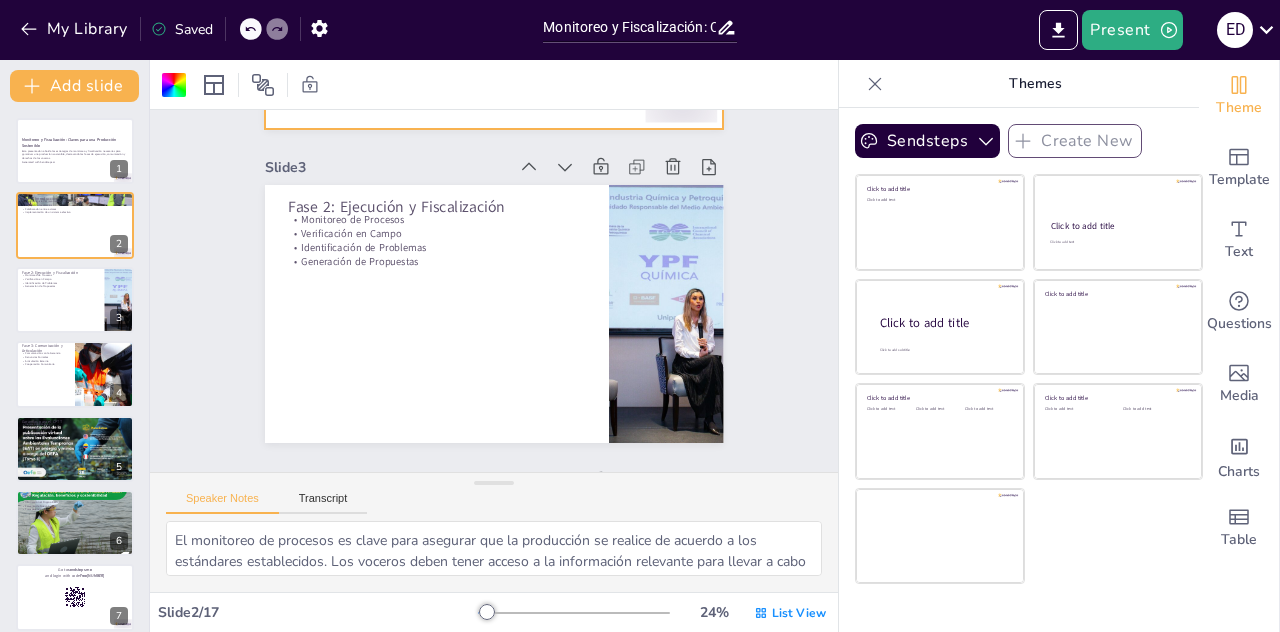 checkbox on "true" 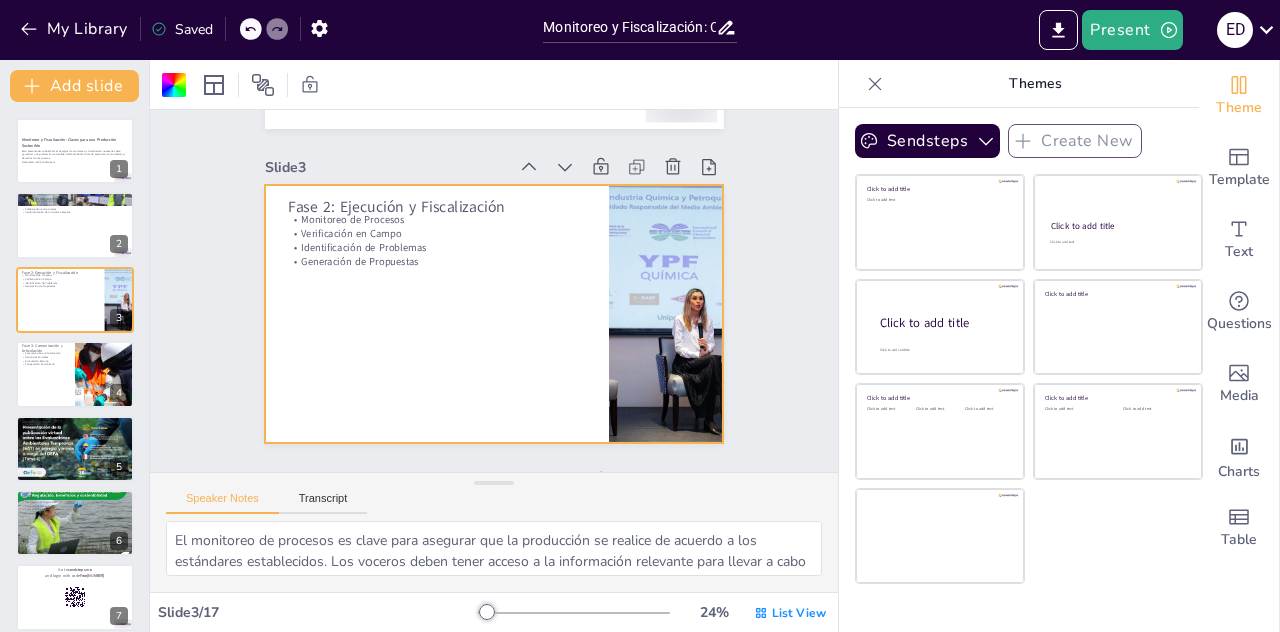 scroll, scrollTop: 720, scrollLeft: 0, axis: vertical 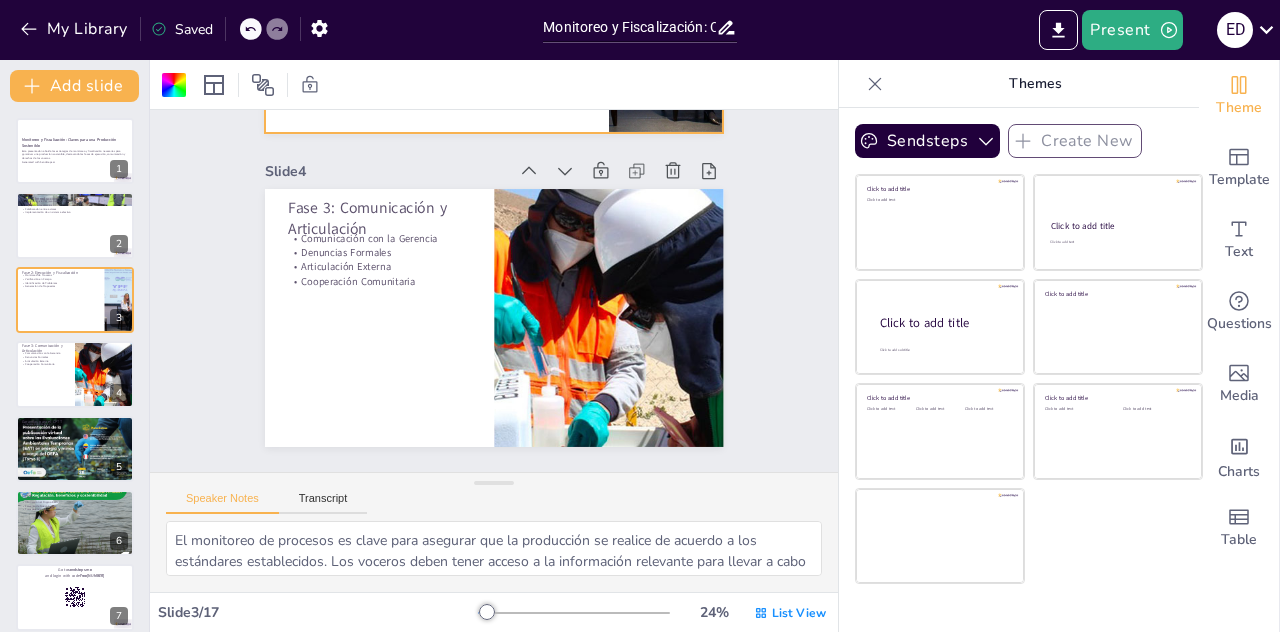 type on "La comunicación efectiva con la gerencia es fundamental para que se tomen decisiones correctivas a tiempo. Esto asegura que los problemas se aborden de manera oportuna y efectiva.
Realizar denuncias formales es una herramienta que permite al CPTT actuar ante situaciones que afectan el proceso productivo. Esto es esencial para mantener la integridad del sistema.
La articulación externa con ministerios y otras entidades es crucial para el éxito del CPTT. Esto permite una mejor coordinación y colaboración en la implementación de políticas.
La cooperación comunitaria fortalece el vínculo entre el CPTT y la comunidad. Esto es fundamental para fomentar un ambiente de trabajo colaborativo y eficiente." 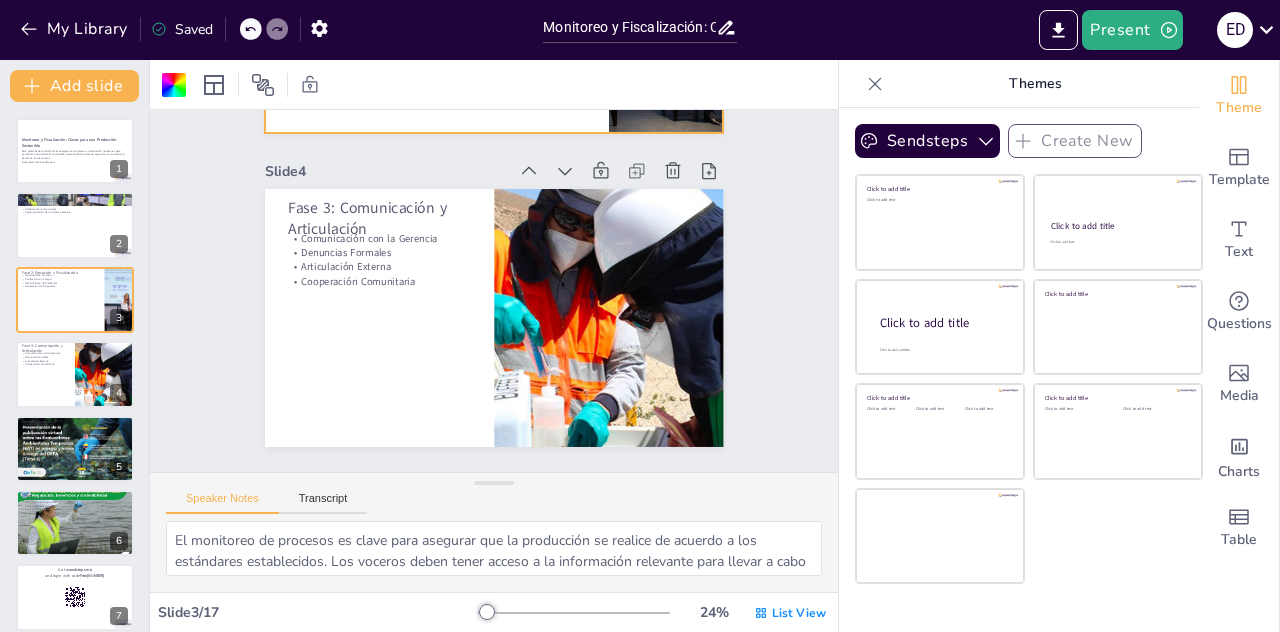 checkbox on "true" 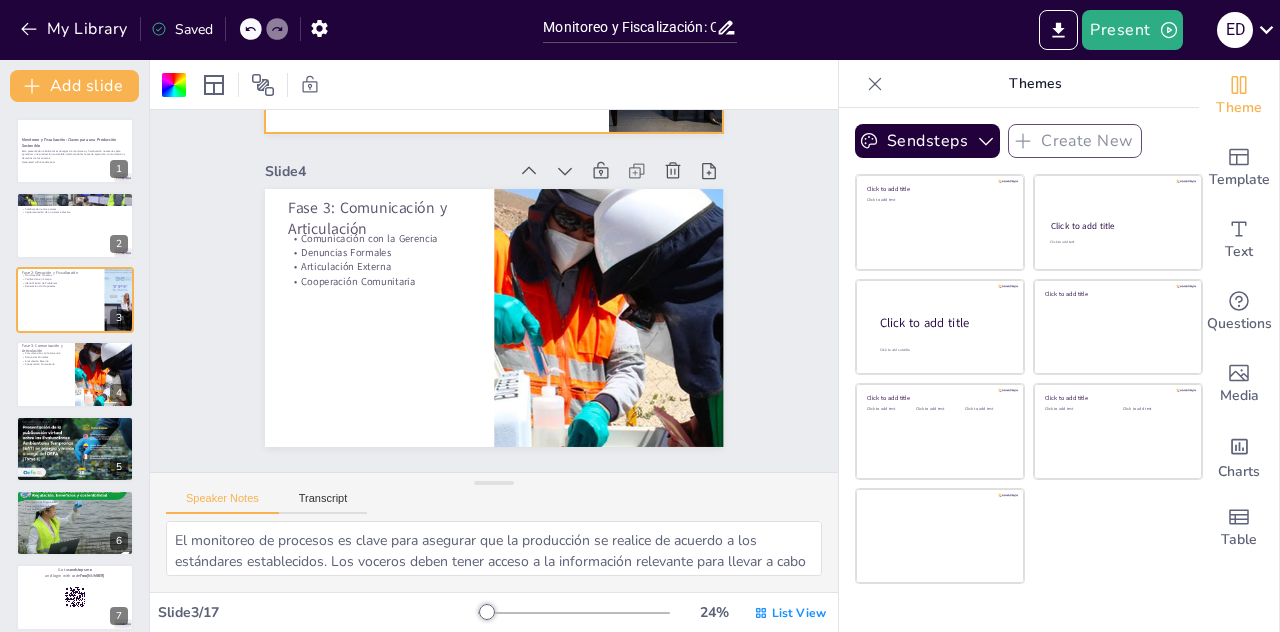 checkbox on "true" 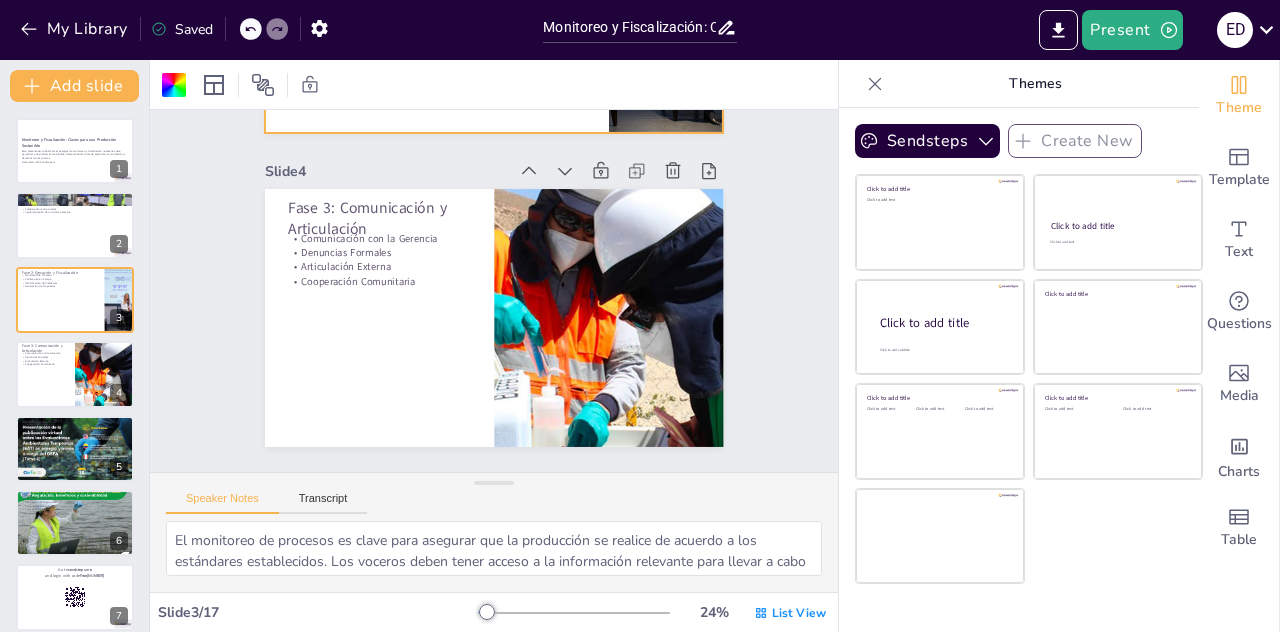 checkbox on "true" 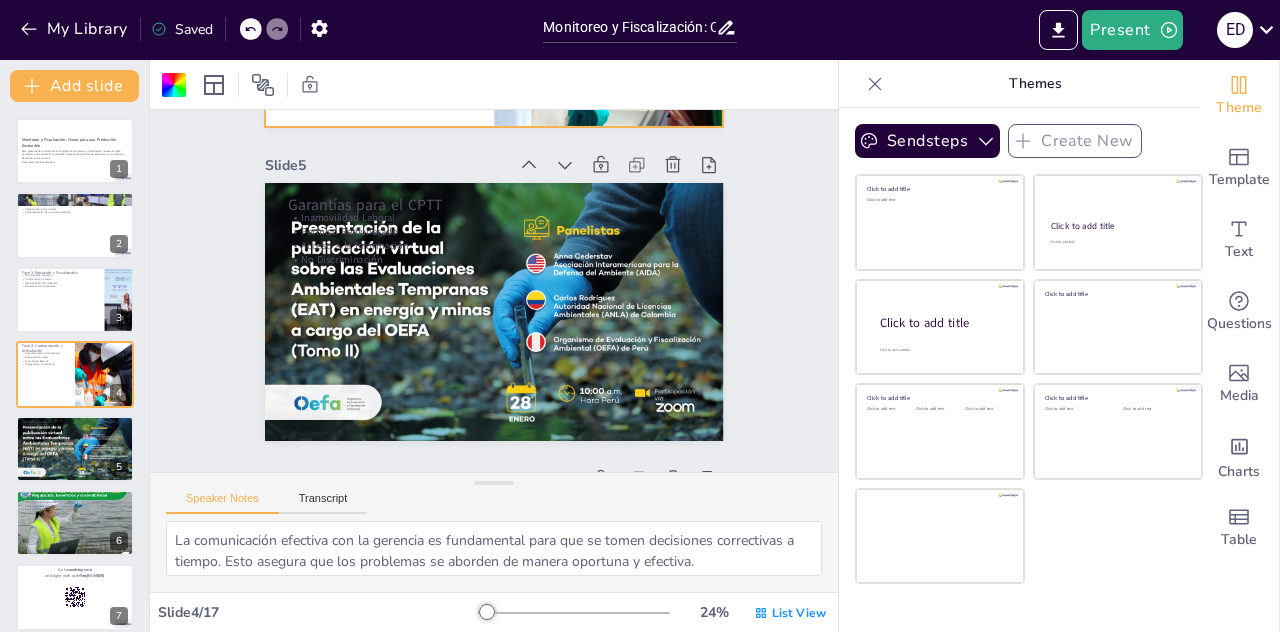 type on "La inamovilidad laboral es una garantía esencial que protege a los voceros, permitiéndoles desempeñar sus funciones sin temor a represalias. Esto es fundamental para la estabilidad en sus roles.
El permiso remunerado permite a los voceros cumplir con sus responsabilidades sin afectar su situación económica. Esto es vital para asegurar su participación activa en el CPTT.
Tener acceso a la información es crucial para que los voceros puedan ejercer su función de manera efectiva. Esto les permite estar informados y tomar decisiones fundamentadas.
La protección contra la discriminación es fundamental para garantizar que todos los trabajadores puedan participar en la elección de los CPTT, promoviendo un ambiente de trabajo equitativo y justo." 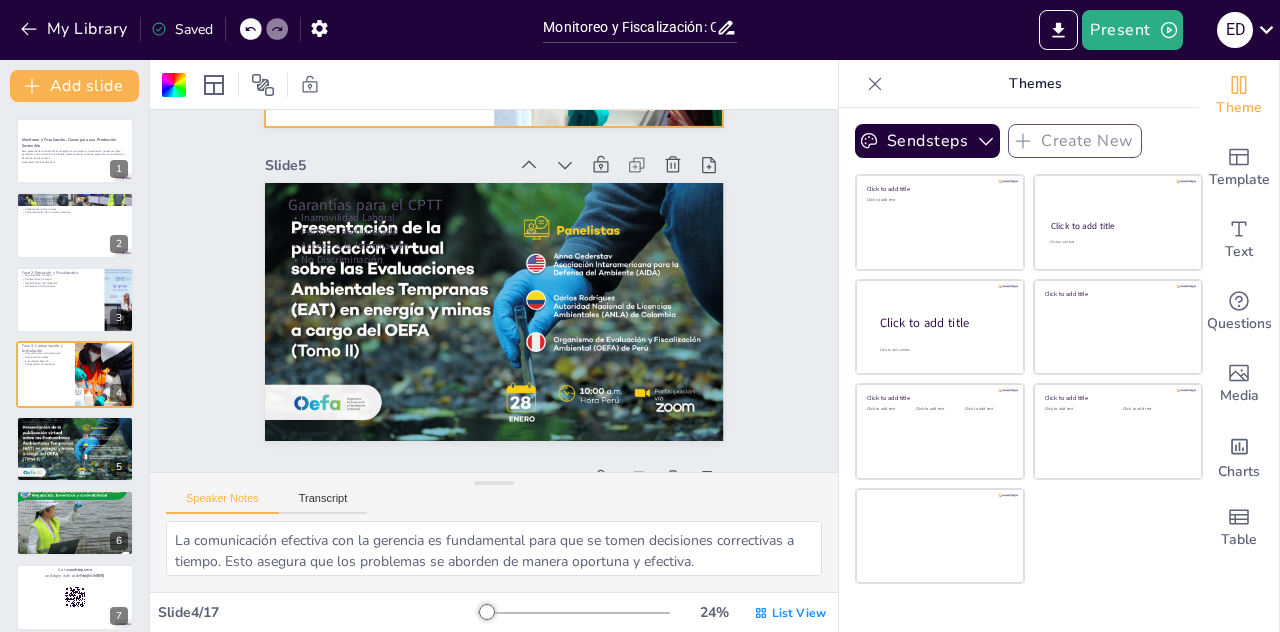 checkbox on "true" 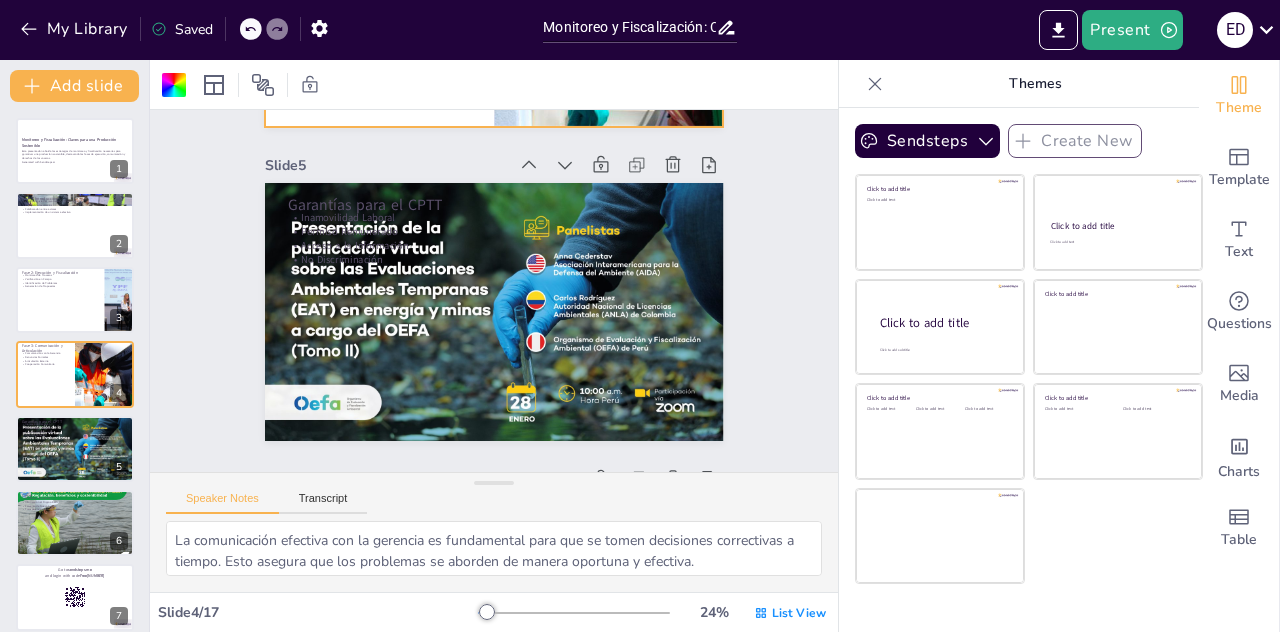 type 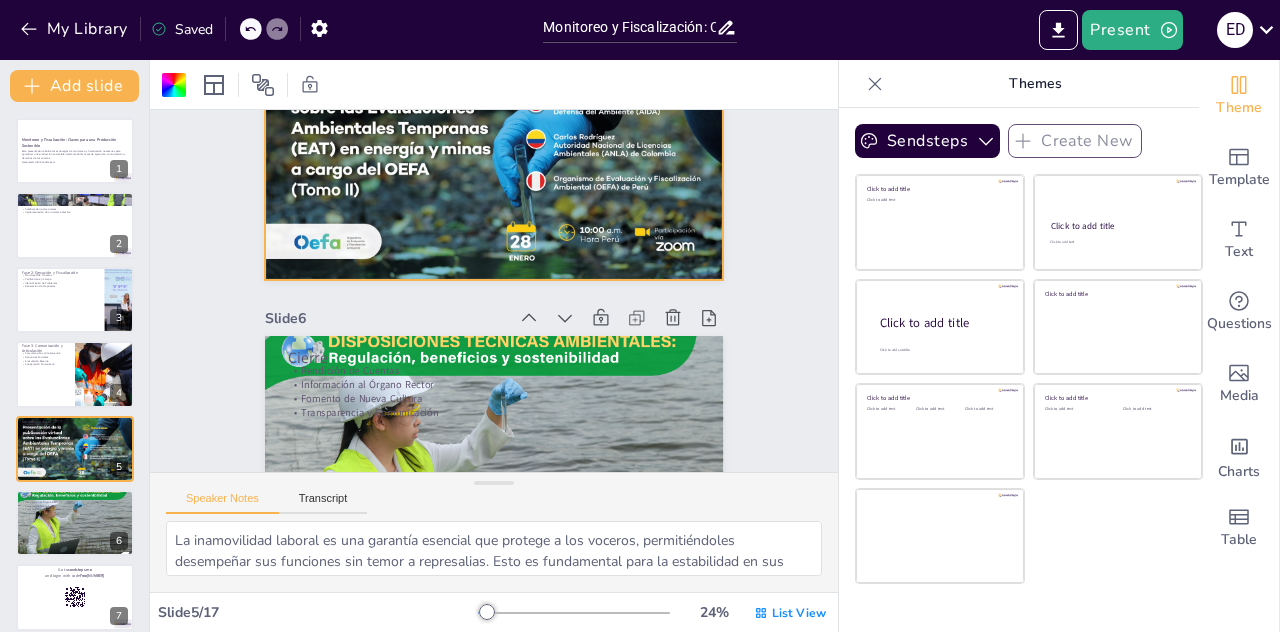 scroll, scrollTop: 1440, scrollLeft: 0, axis: vertical 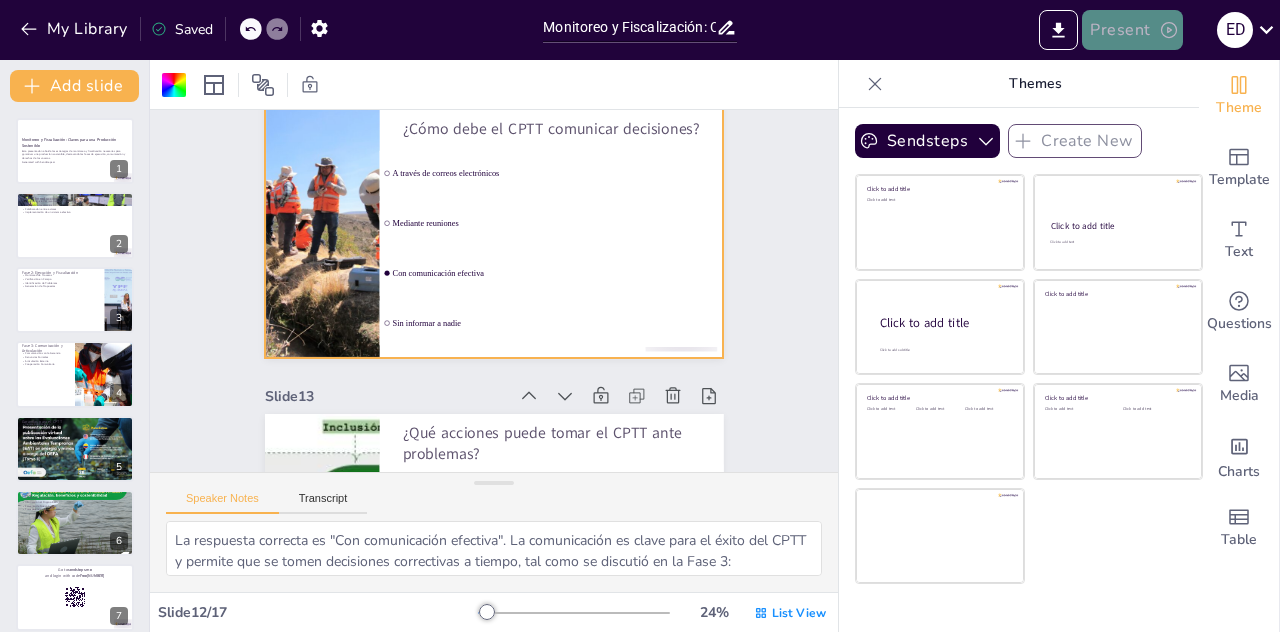 click on "Present" at bounding box center (1132, 30) 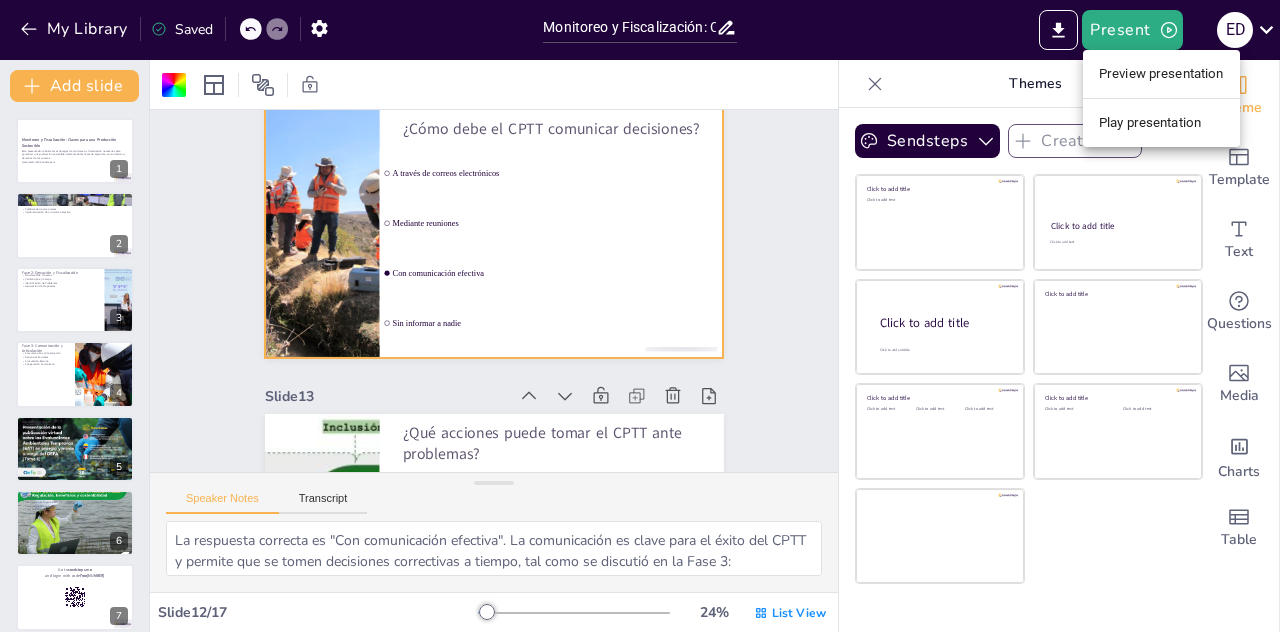 click on "Play presentation" at bounding box center (1161, 123) 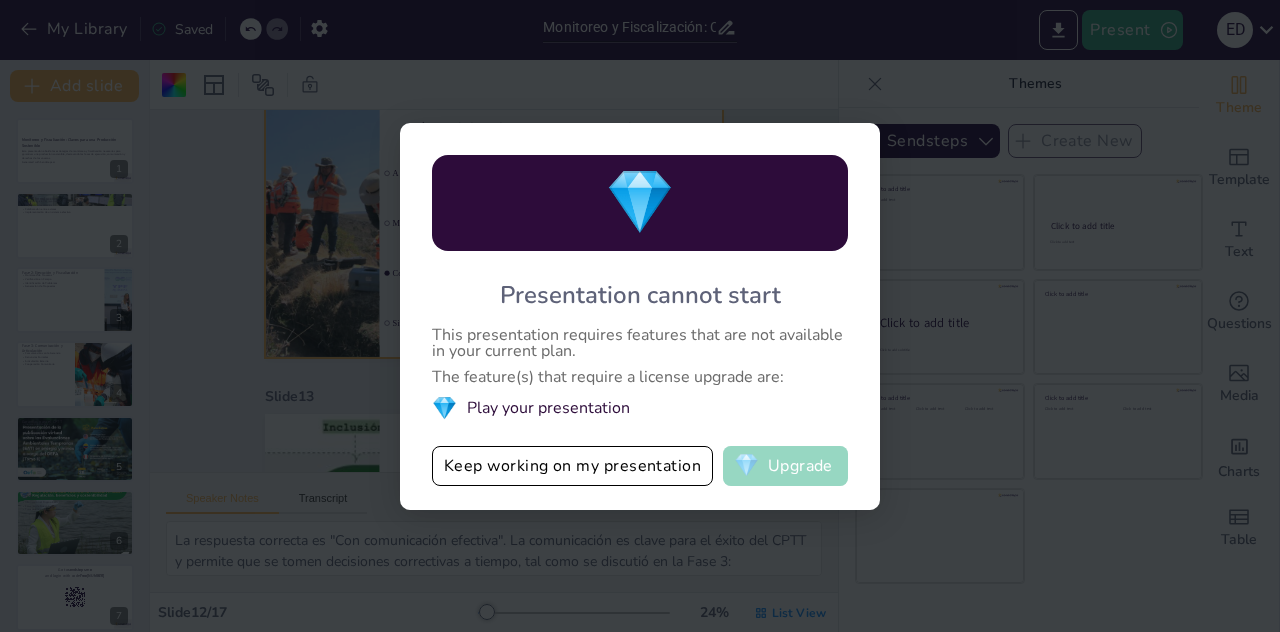 click on "💎 Upgrade" at bounding box center (785, 466) 